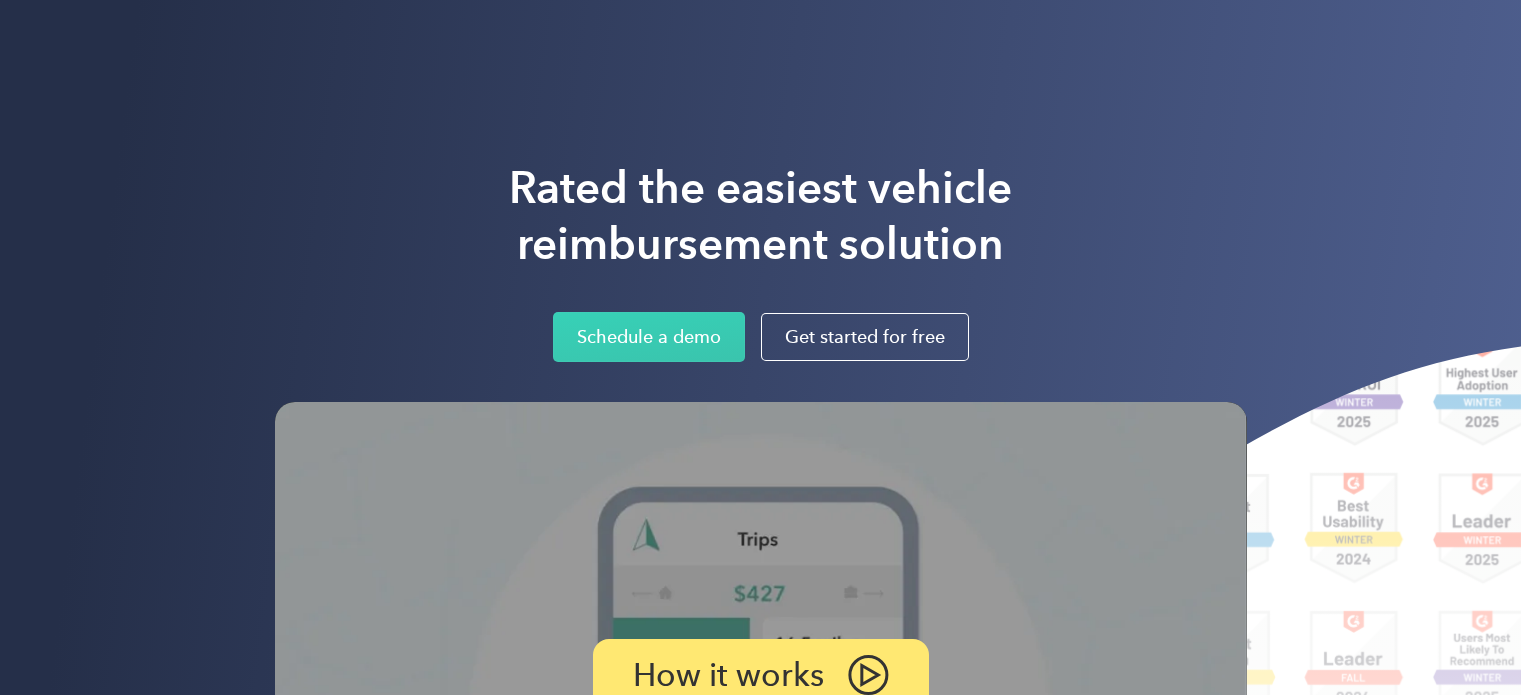 scroll, scrollTop: 0, scrollLeft: 0, axis: both 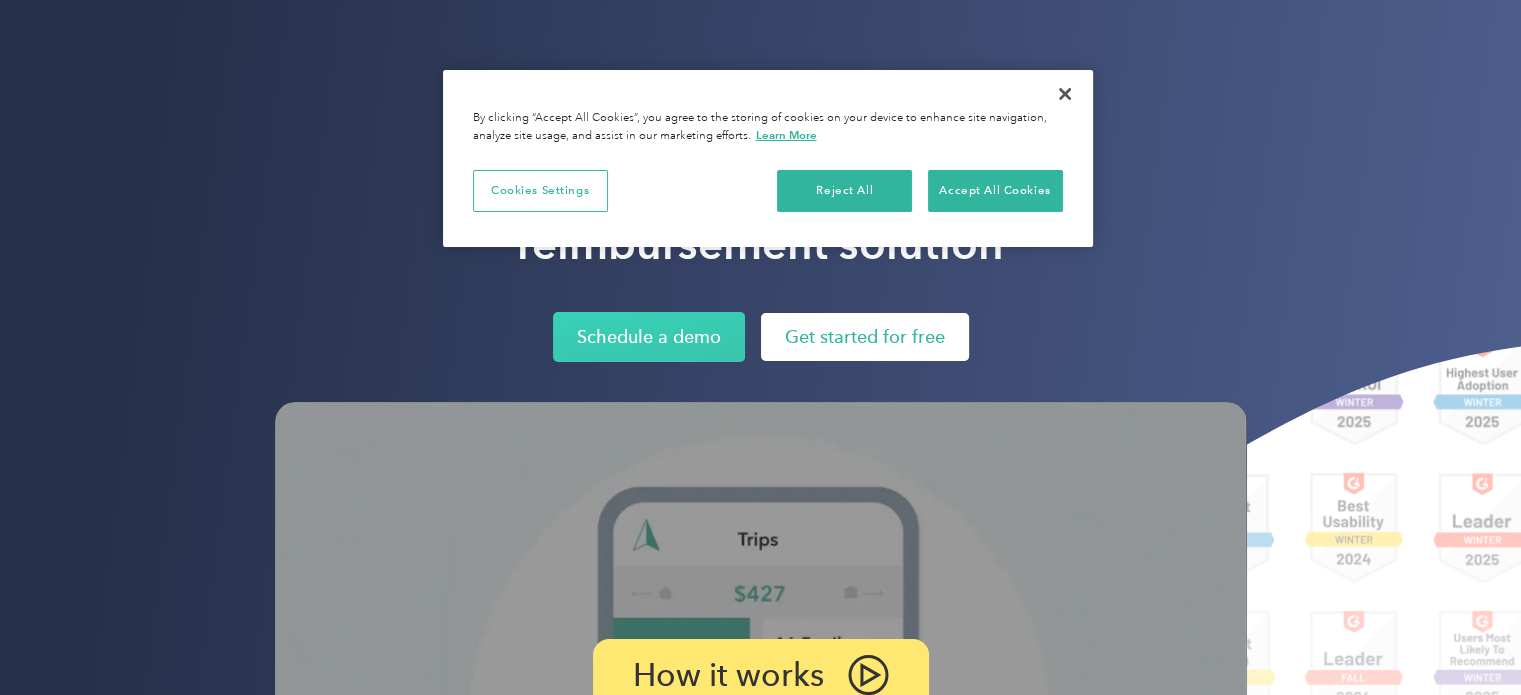 click on "Get started for free" at bounding box center (865, 337) 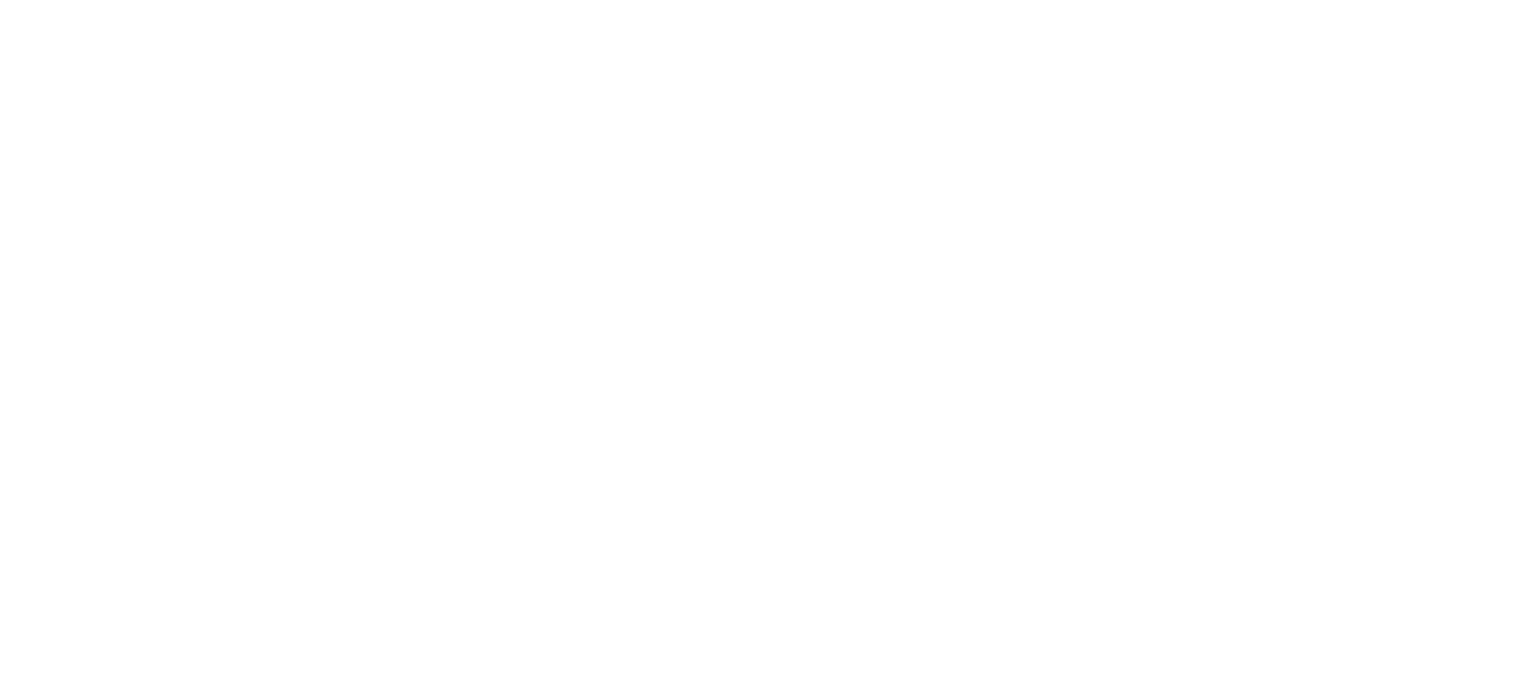 scroll, scrollTop: 0, scrollLeft: 0, axis: both 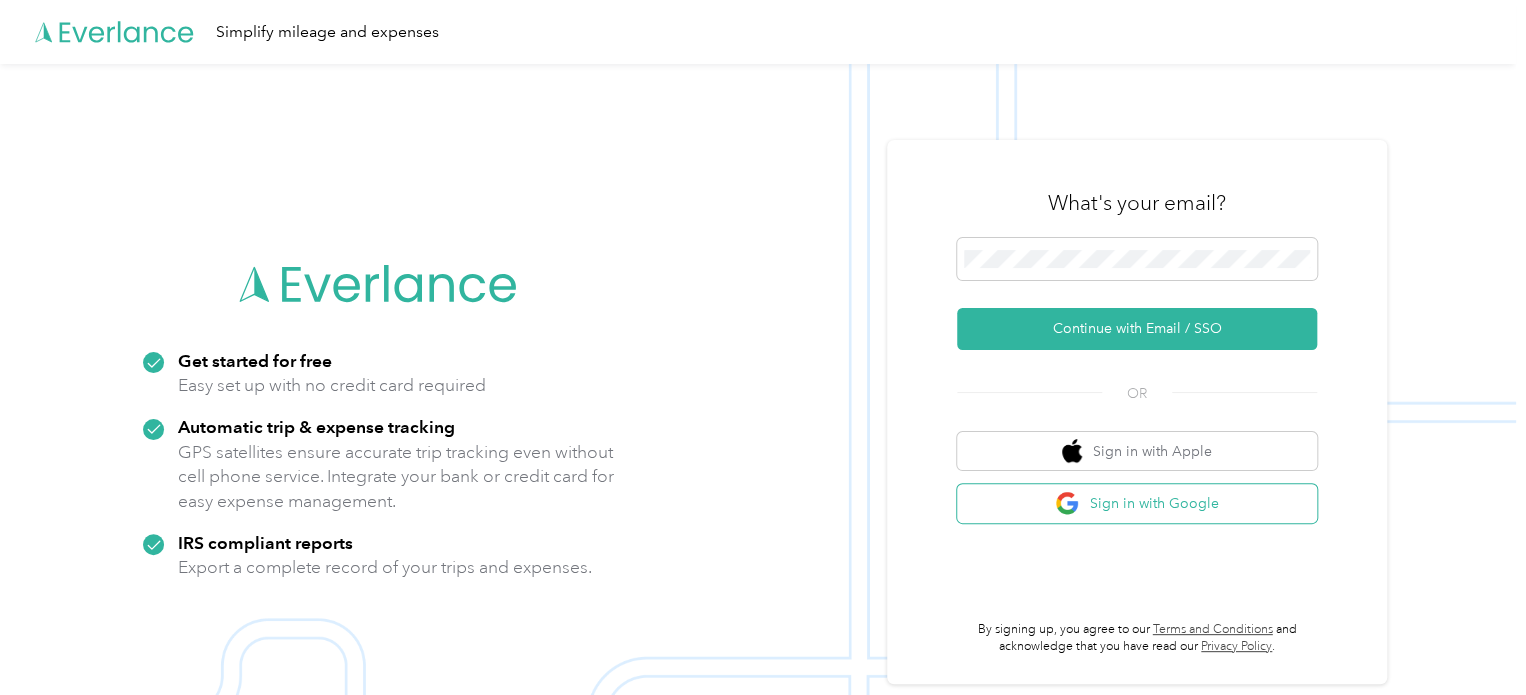 click on "Sign in with Google" at bounding box center [1137, 503] 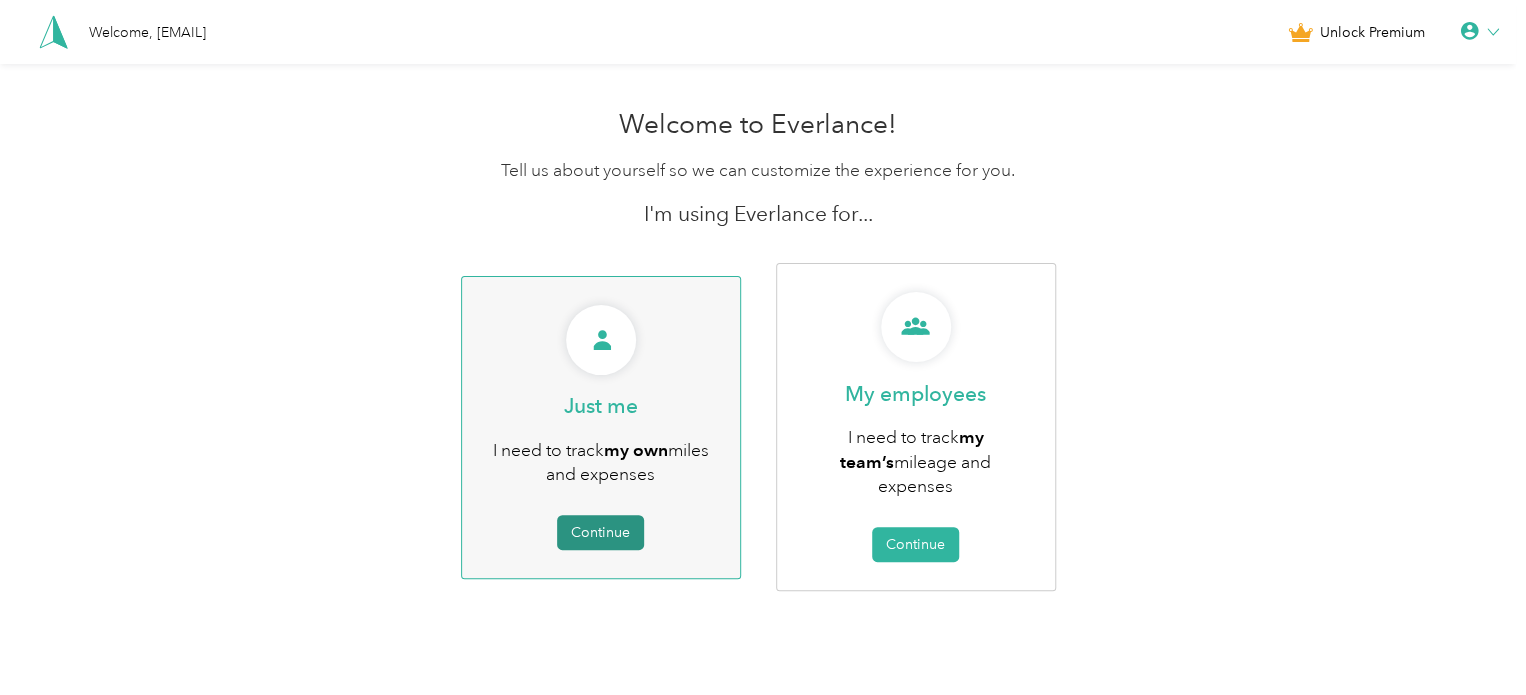 click on "Continue" at bounding box center [600, 532] 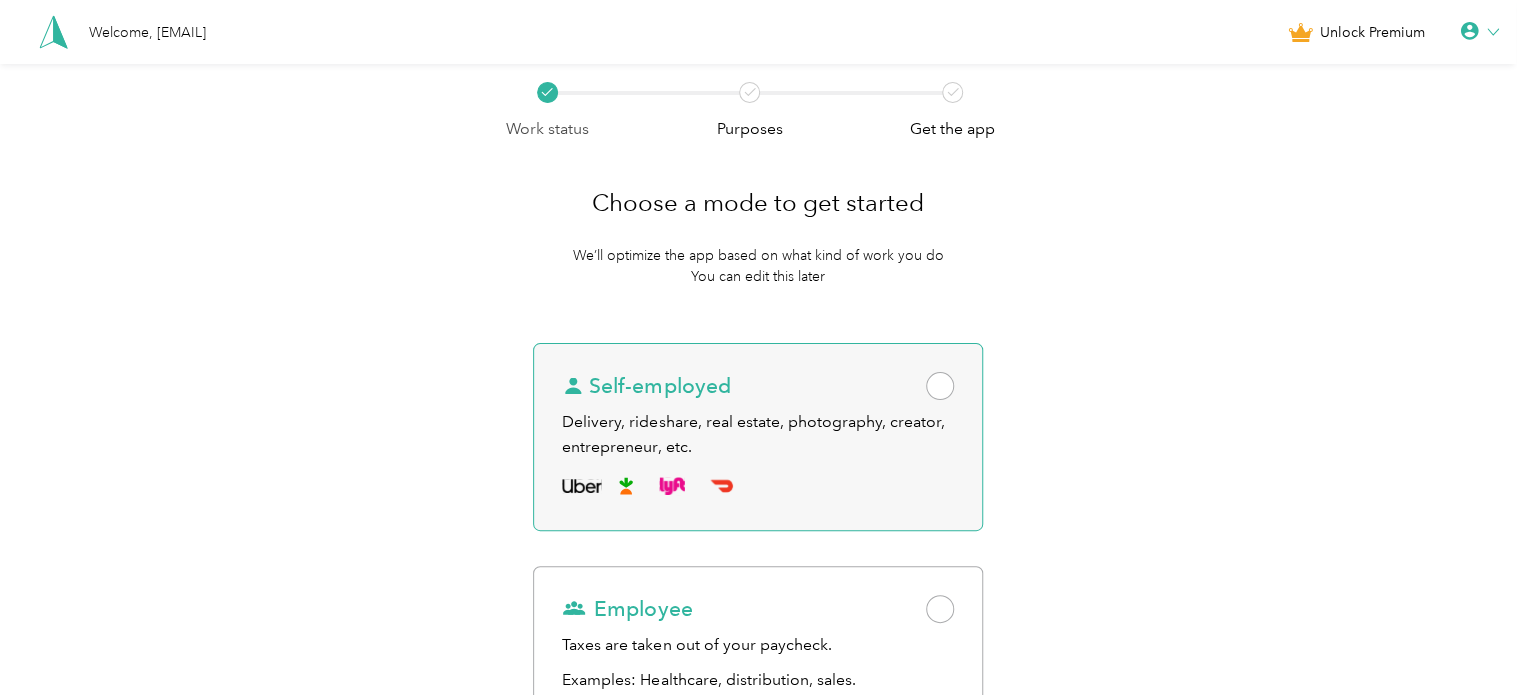 click on "Self-employed Delivery, rideshare, real estate, photography, creator, entrepreneur, etc." at bounding box center (757, 437) 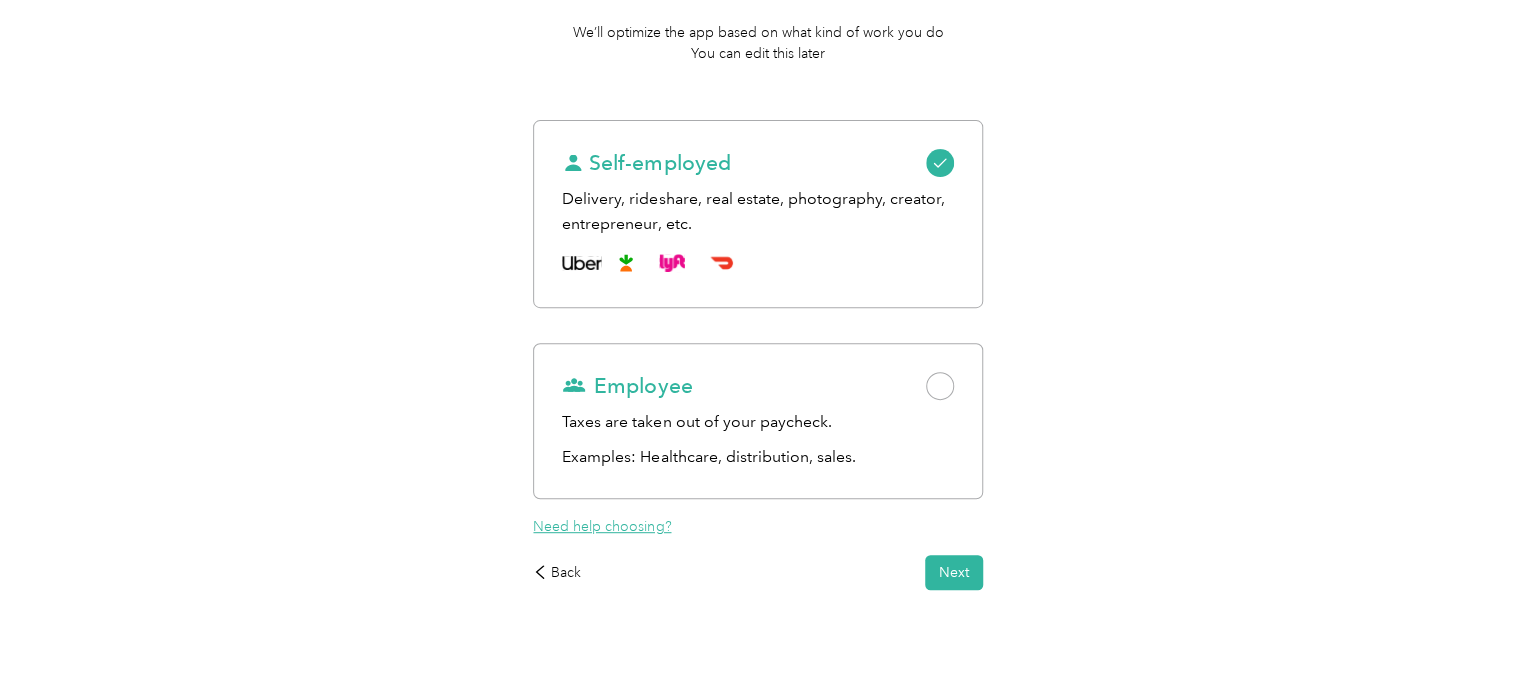 scroll, scrollTop: 243, scrollLeft: 0, axis: vertical 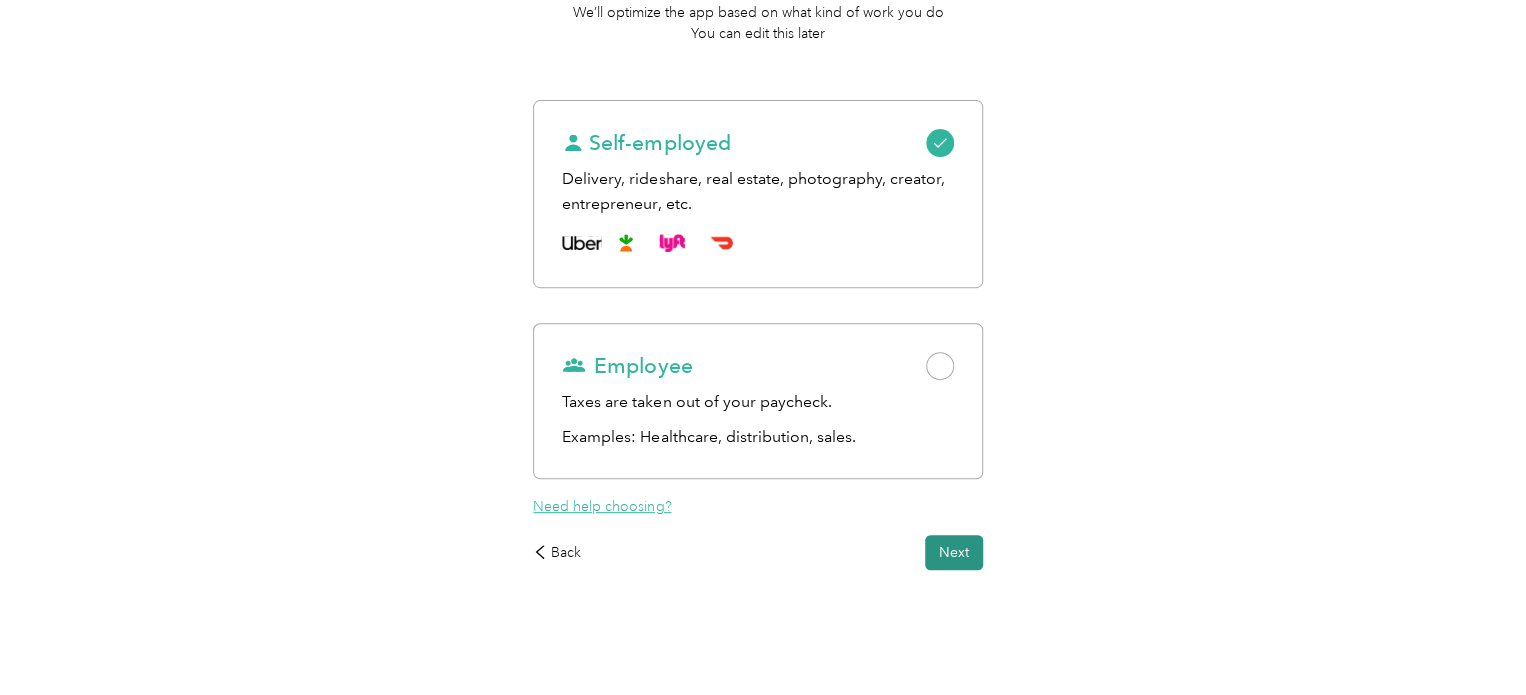 click on "Next" at bounding box center [954, 552] 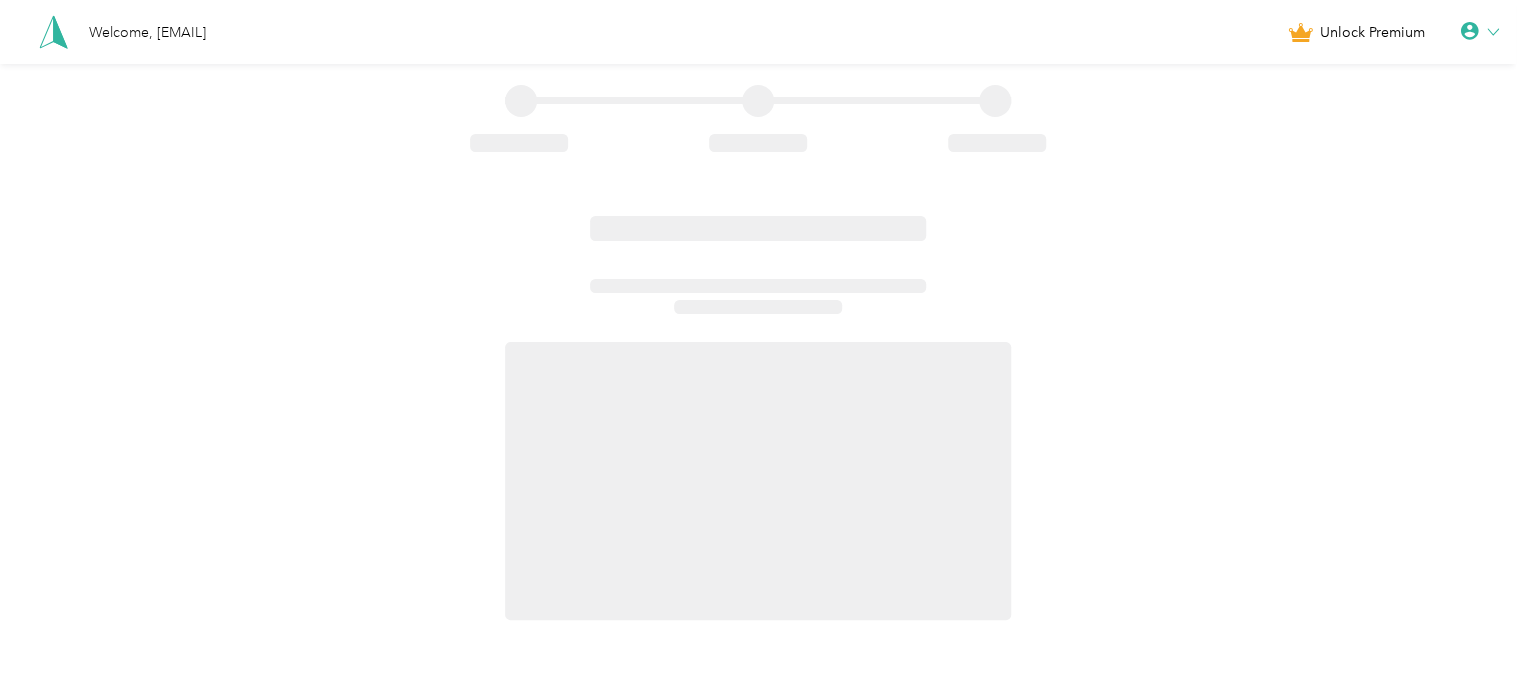 scroll, scrollTop: 0, scrollLeft: 0, axis: both 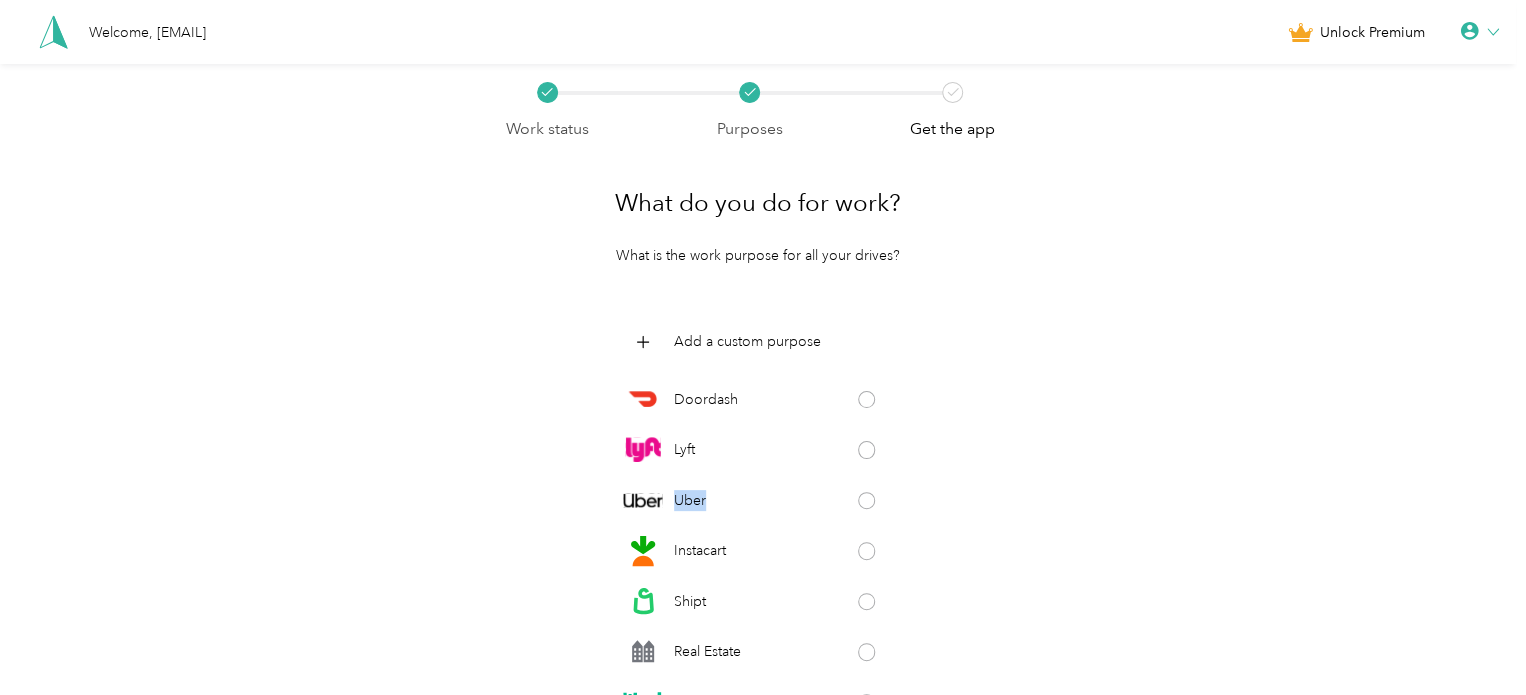 drag, startPoint x: 901, startPoint y: 441, endPoint x: 890, endPoint y: 499, distance: 59.03389 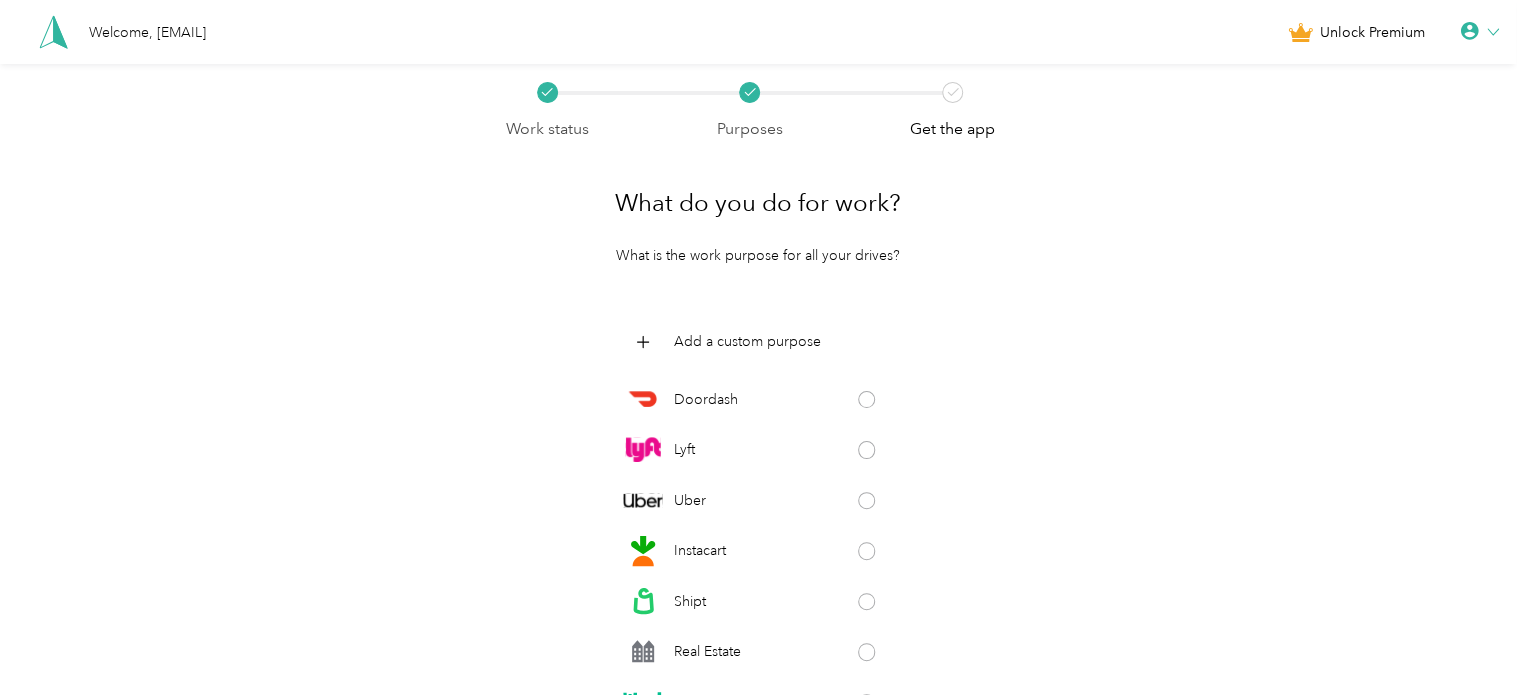 click on "Work status Purposes Get the app What do you do for work? What is the work purpose for all your drives? Add a custom purpose Doordash Lyft Uber Instacart Shipt   Real Estate Wag! Taskrabbit Grubhub Favor Amazon Flex GoPuff Postmates Thumbtack Consultant Insurance Physician Airbnb Wonolo Coaching Photography Creative Food Services Religious Services Tax Pro Trucking Tutoring Back Next" at bounding box center [758, 484] 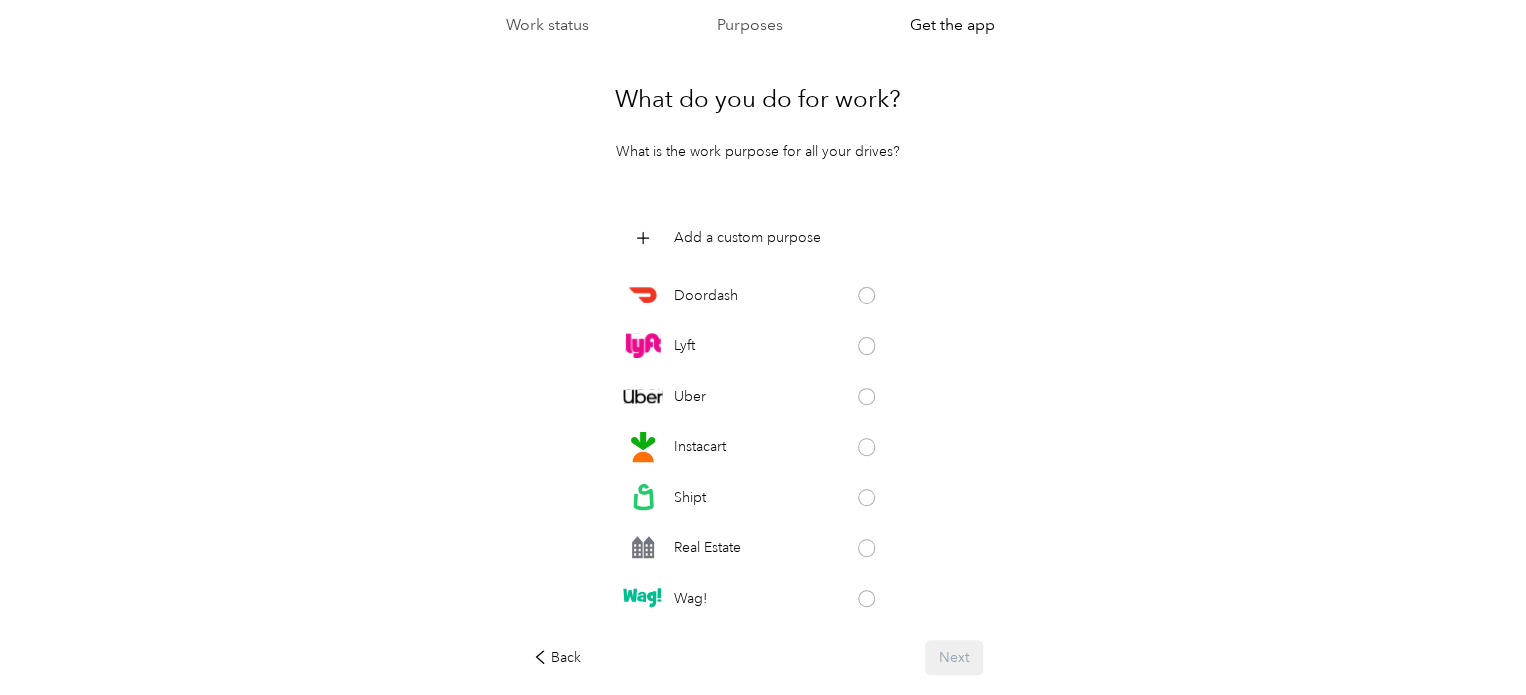 scroll, scrollTop: 120, scrollLeft: 0, axis: vertical 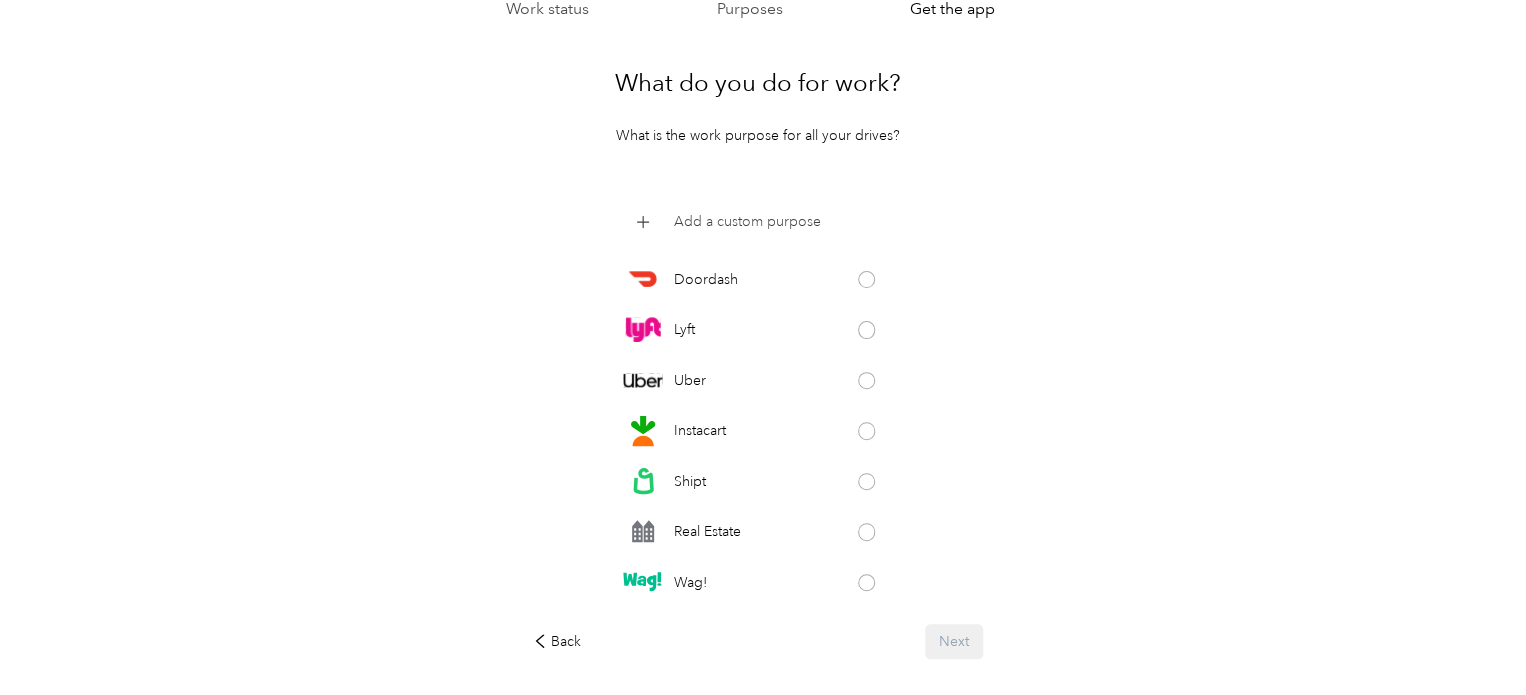 click on "Add a custom purpose" at bounding box center [747, 221] 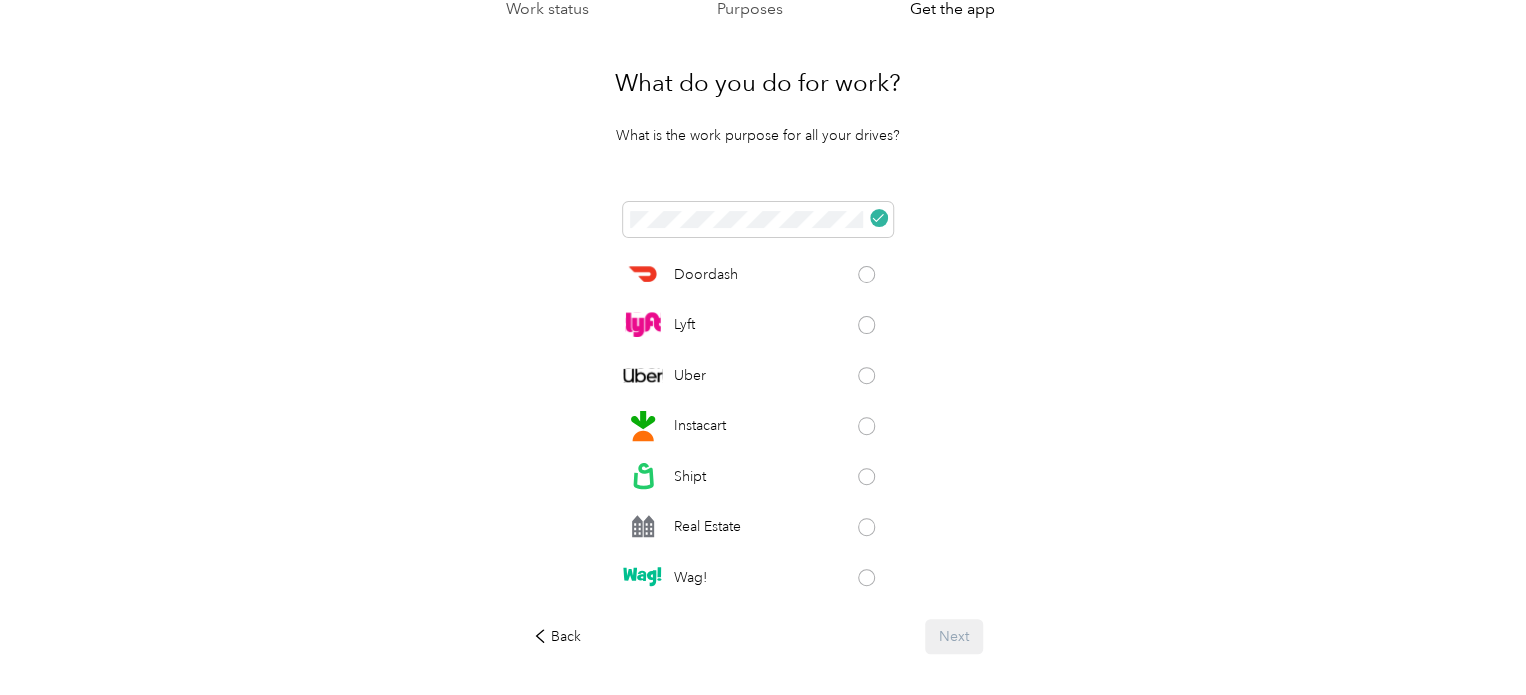 click on "Back Next" at bounding box center (757, 636) 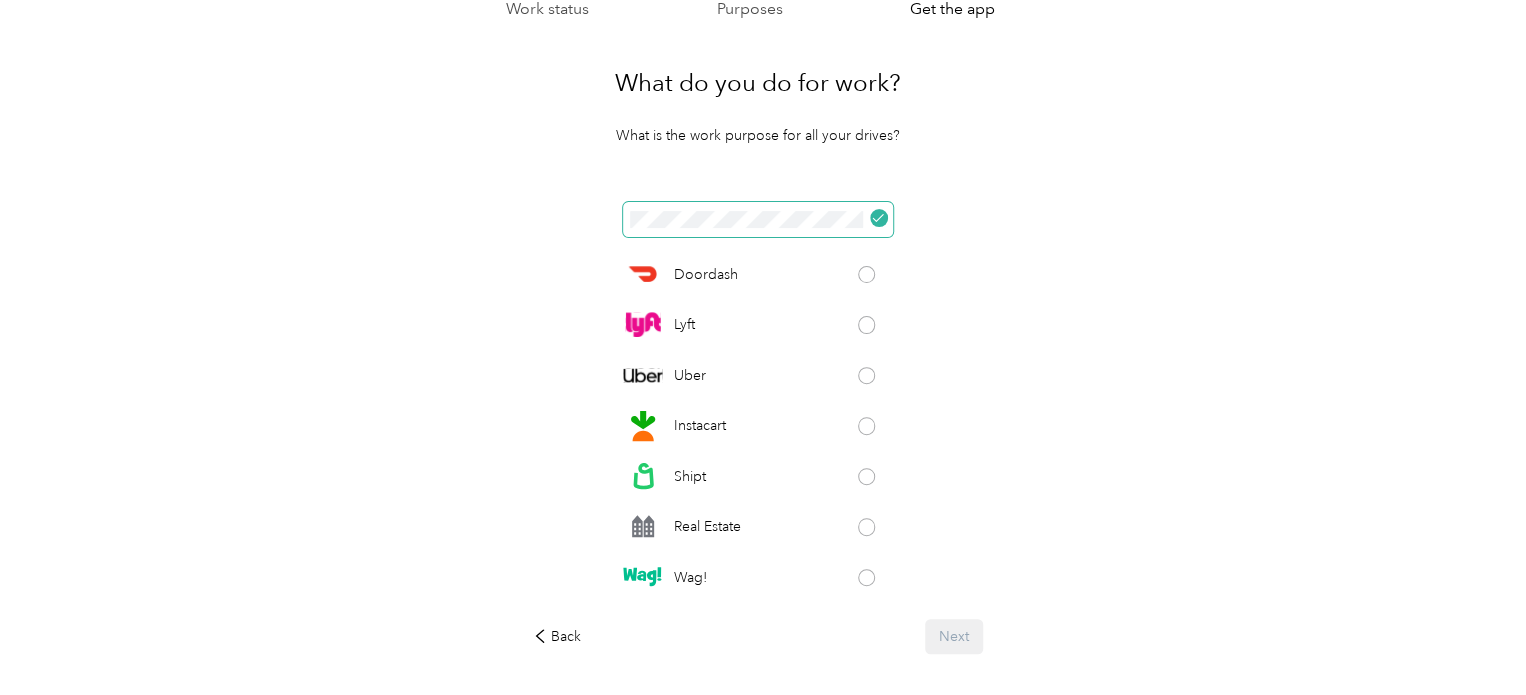click 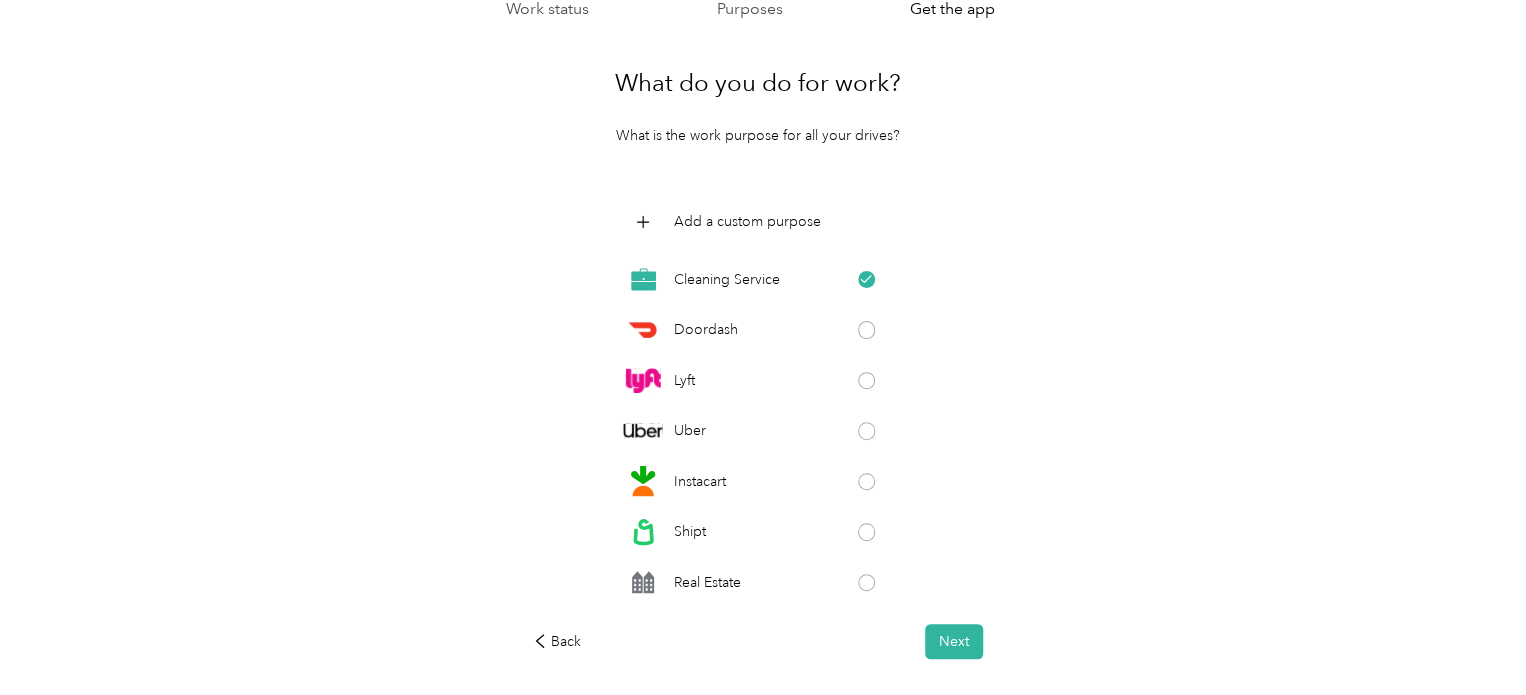 click on "What do you do for work? What is the work purpose for all your drives? Add a custom purpose Cleaning Service Doordash Lyft Uber Instacart Shipt   Real Estate Wag! Taskrabbit Grubhub Favor Amazon Flex GoPuff Postmates Thumbtack Consultant Insurance Physician Airbnb Wonolo Coaching Photography Creative Food Services Religious Services Tax Pro Trucking Tutoring Back Next" at bounding box center (757, 354) 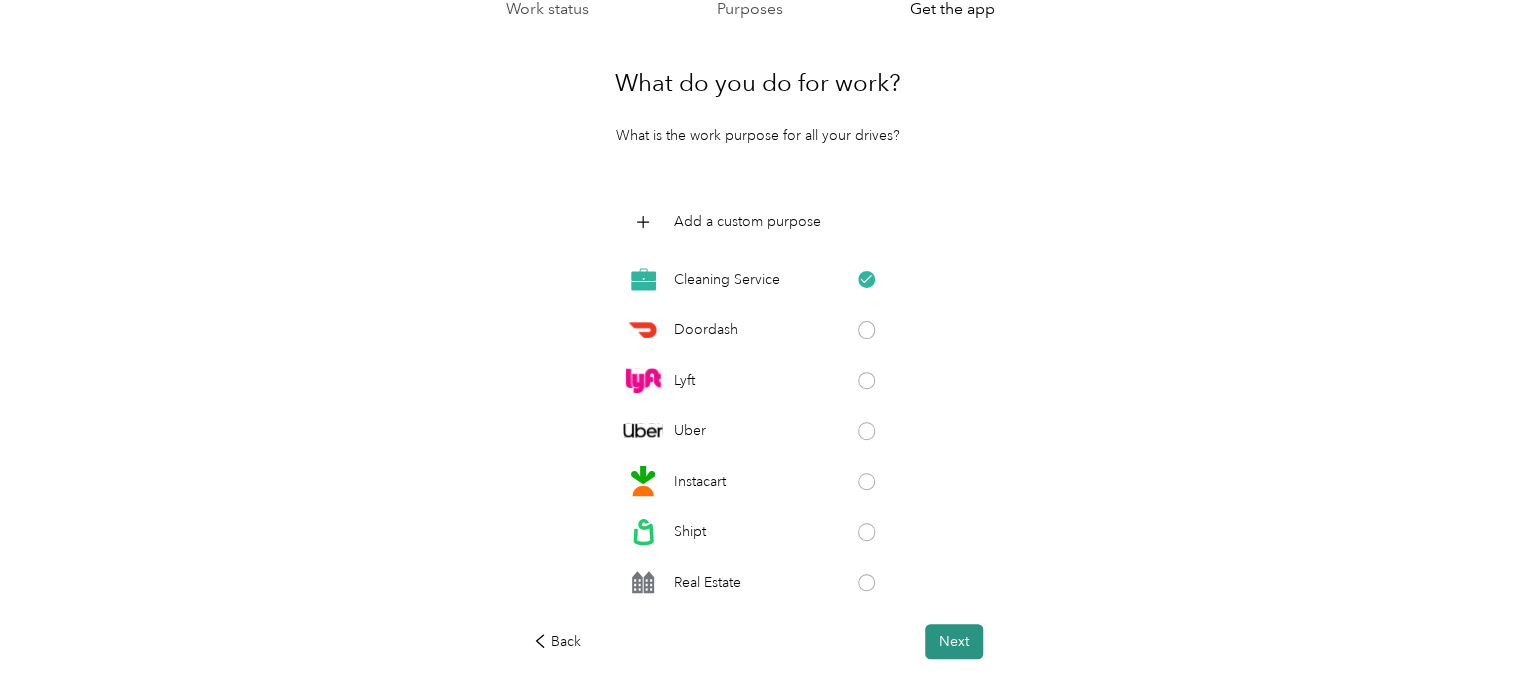 click on "Next" at bounding box center [954, 641] 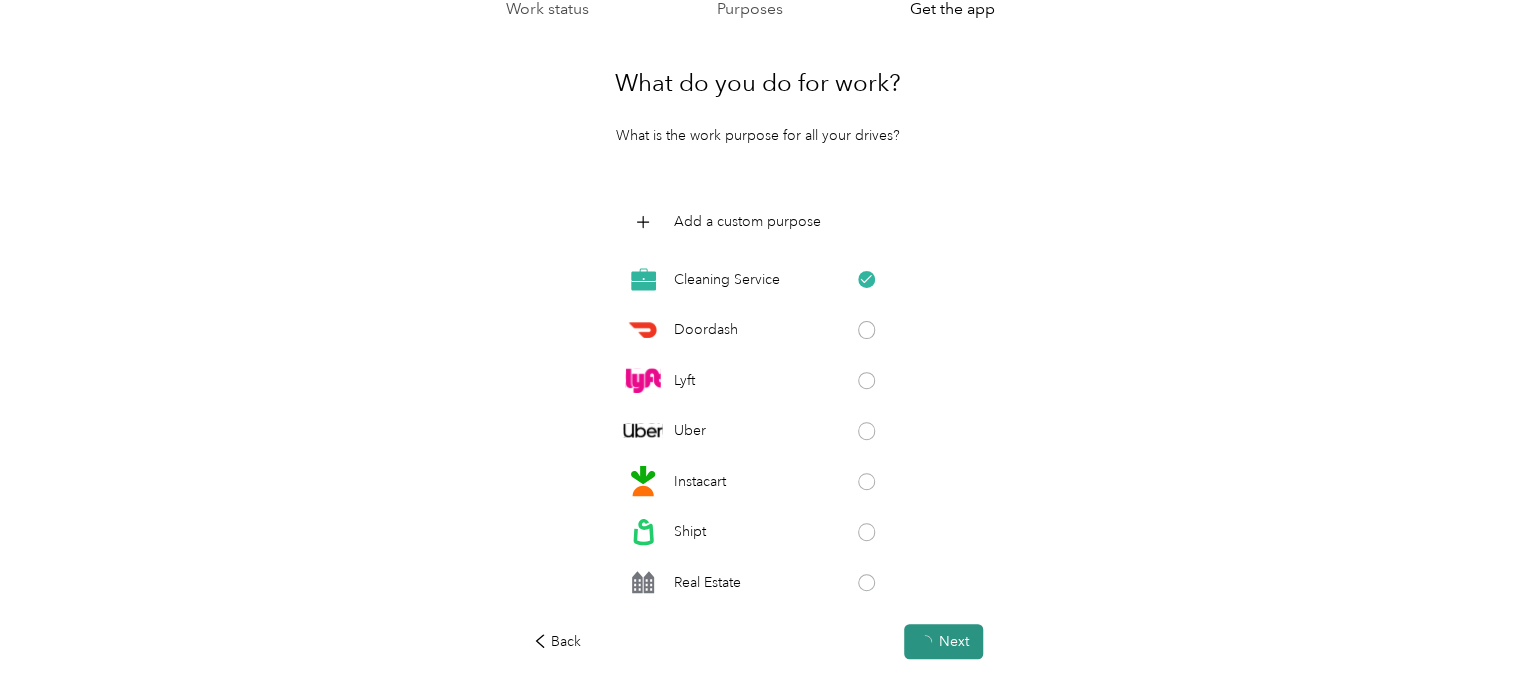 scroll, scrollTop: 0, scrollLeft: 0, axis: both 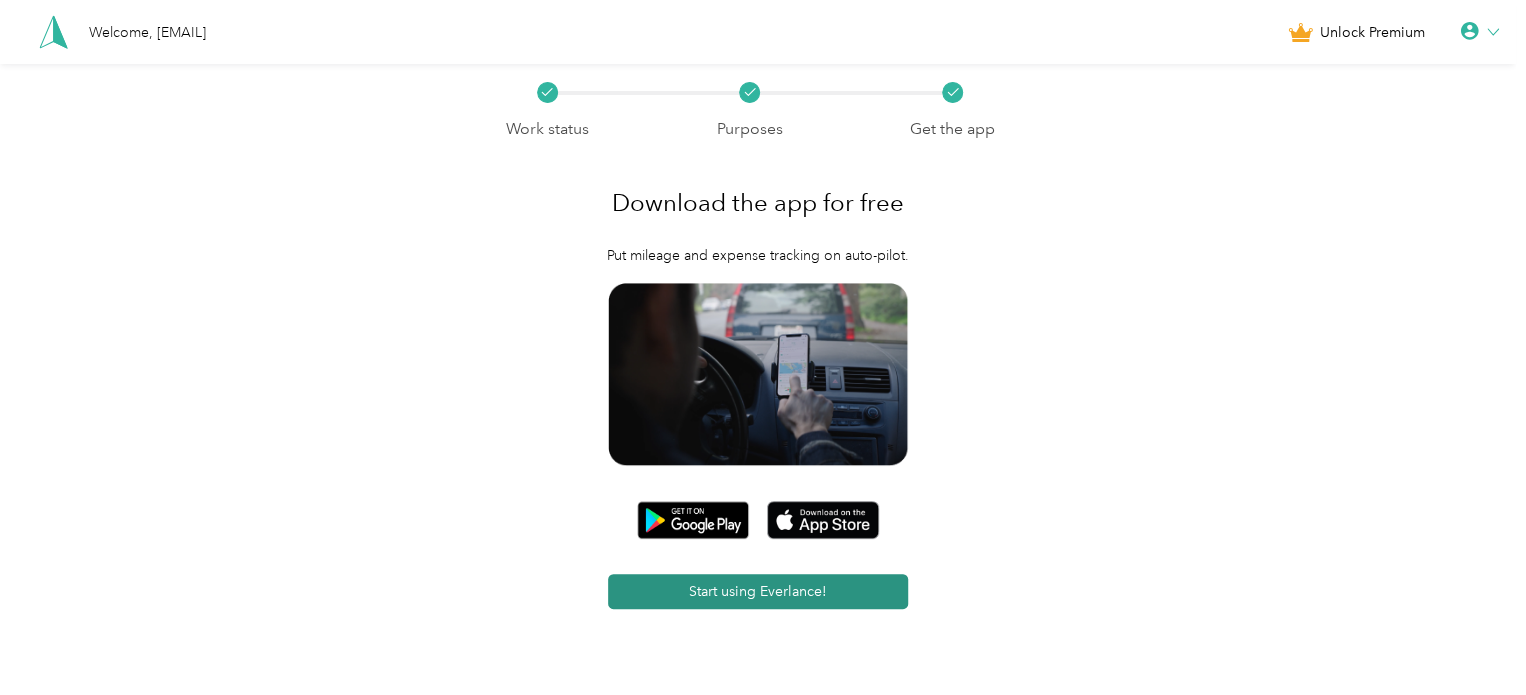 click on "Start using Everlance!" at bounding box center (758, 591) 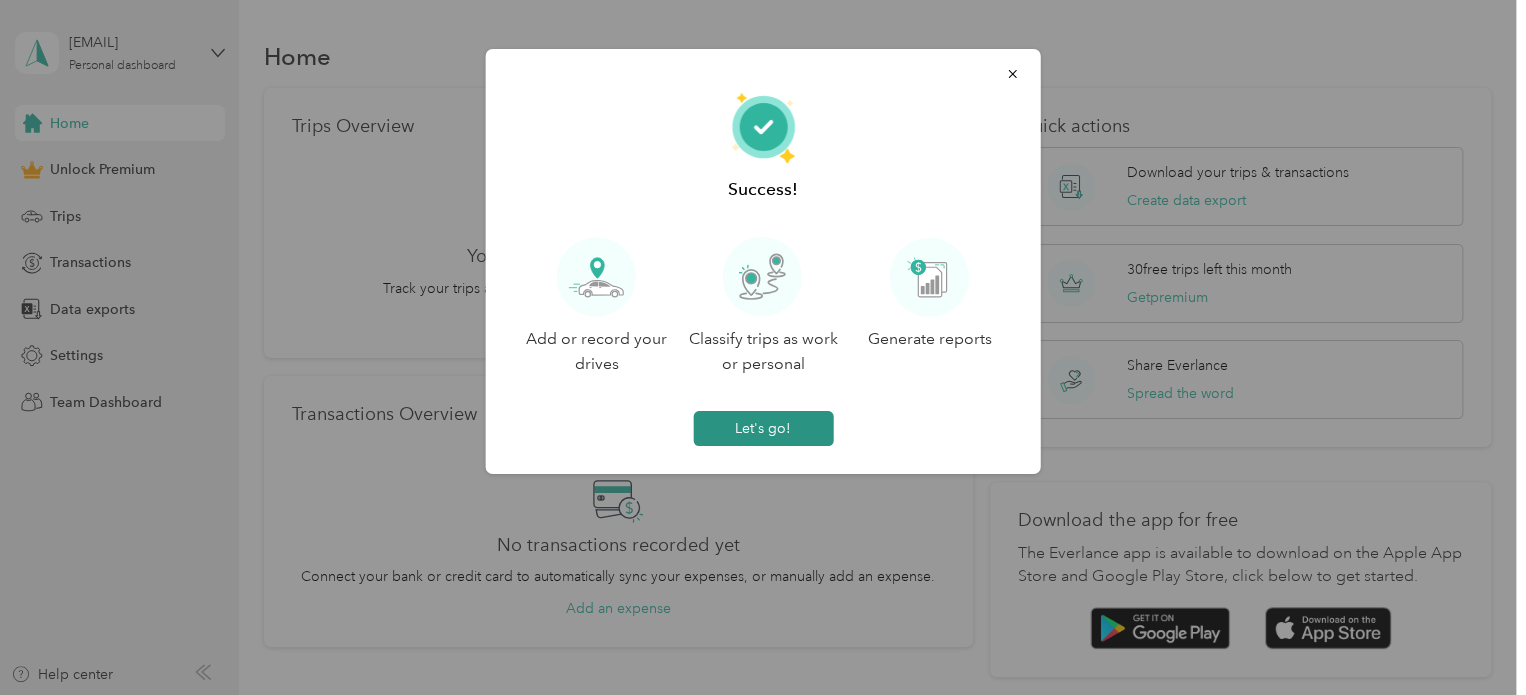 click on "Let's go!" at bounding box center [763, 428] 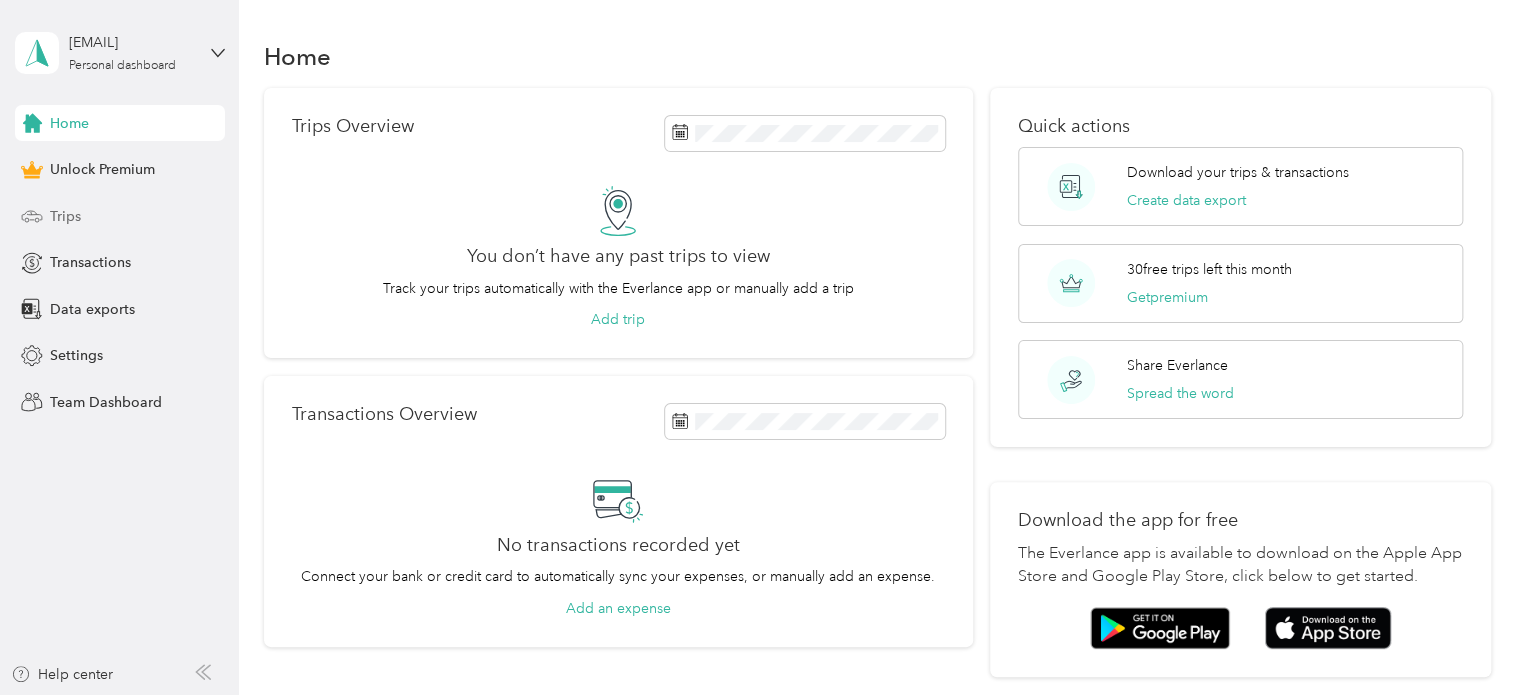click on "Trips" at bounding box center (120, 216) 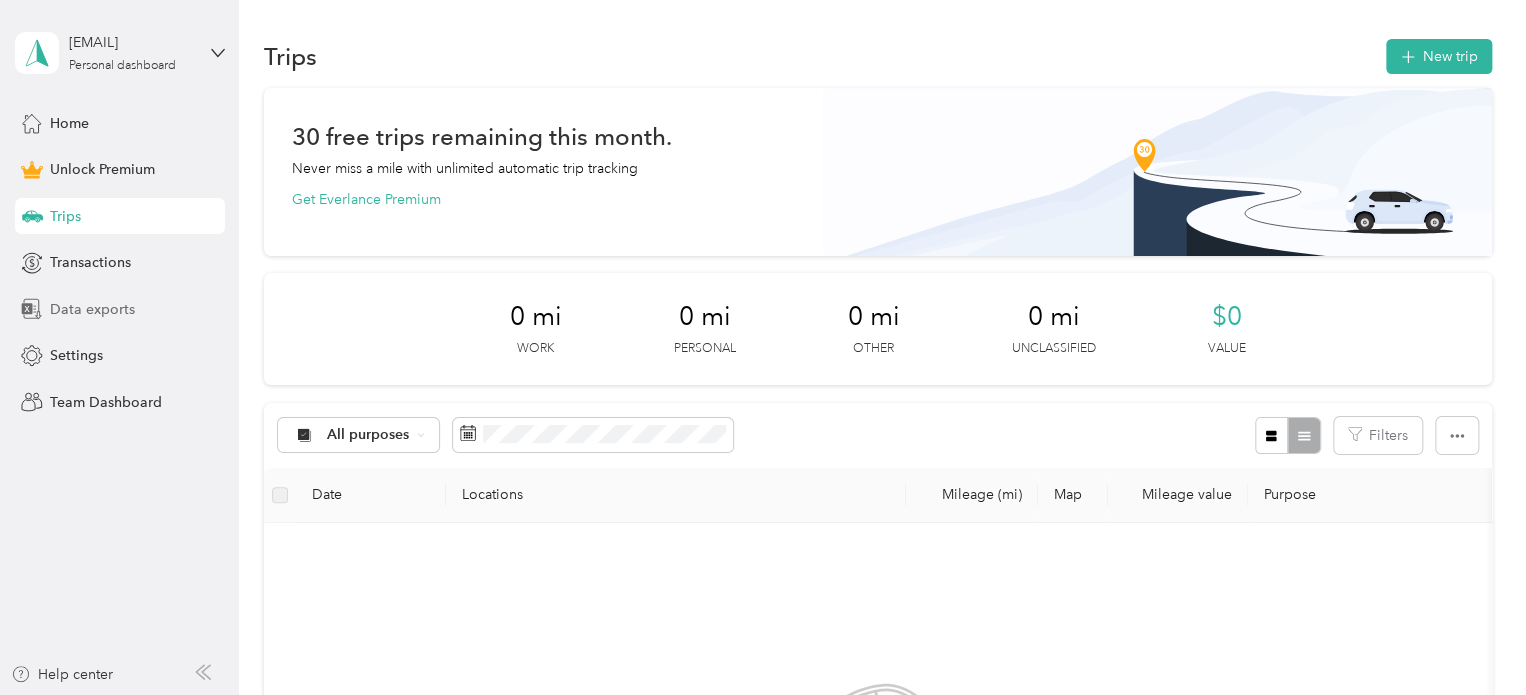 click on "Data exports" at bounding box center (92, 309) 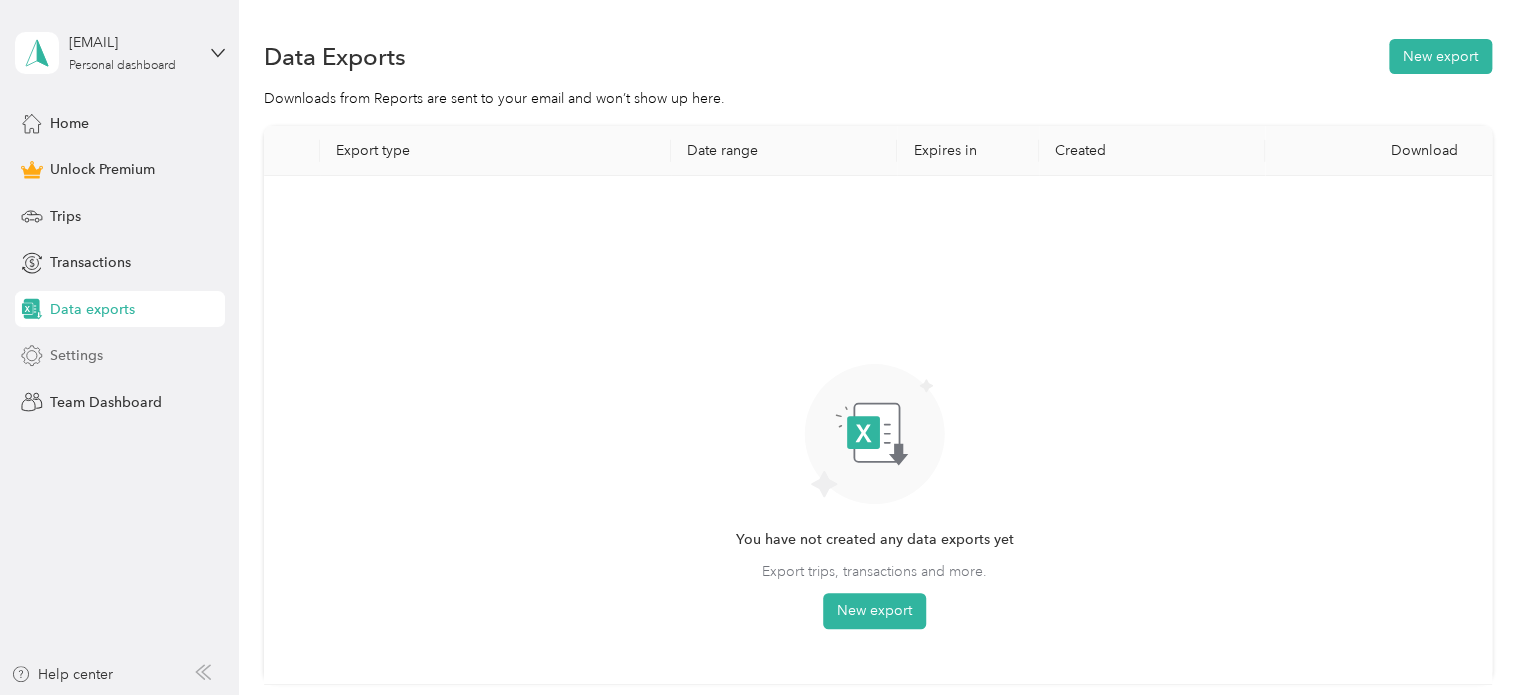 click on "Settings" at bounding box center (120, 356) 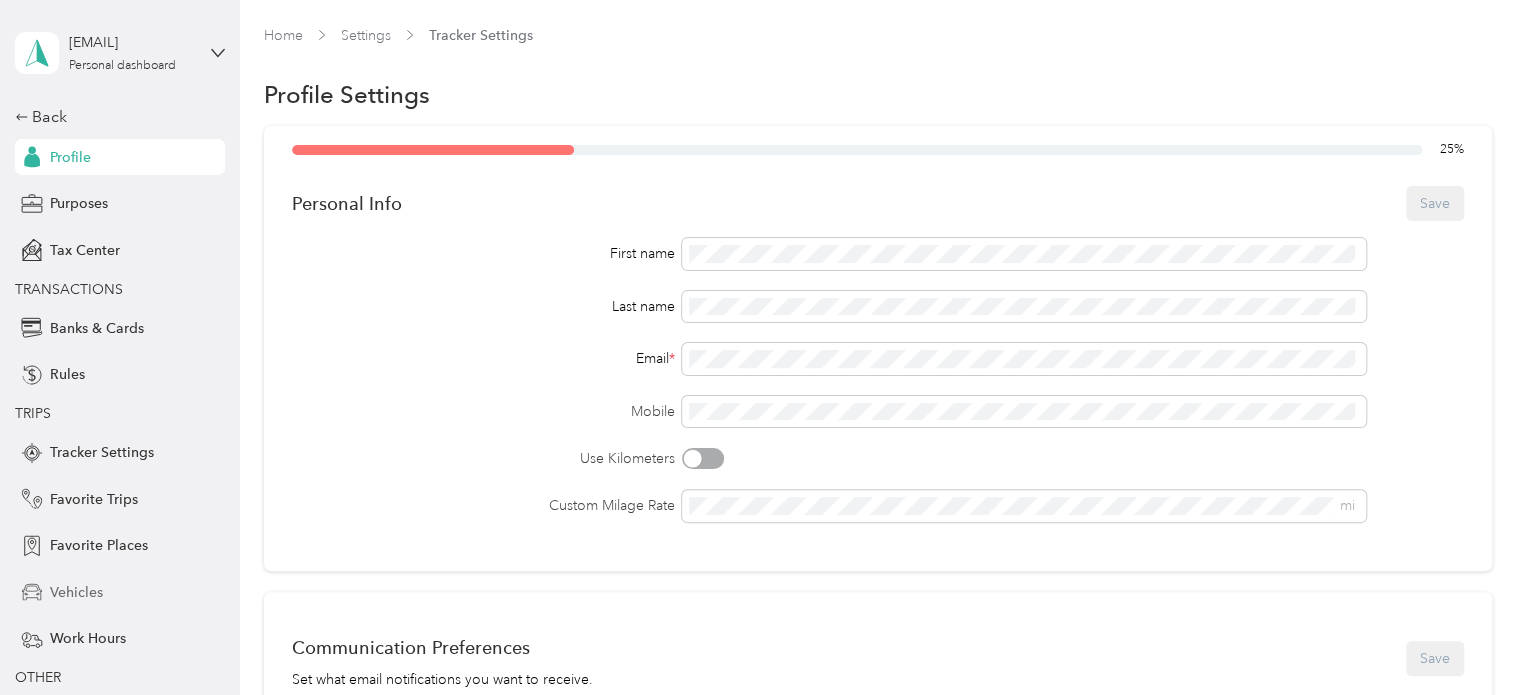 click on "Vehicles" at bounding box center (76, 592) 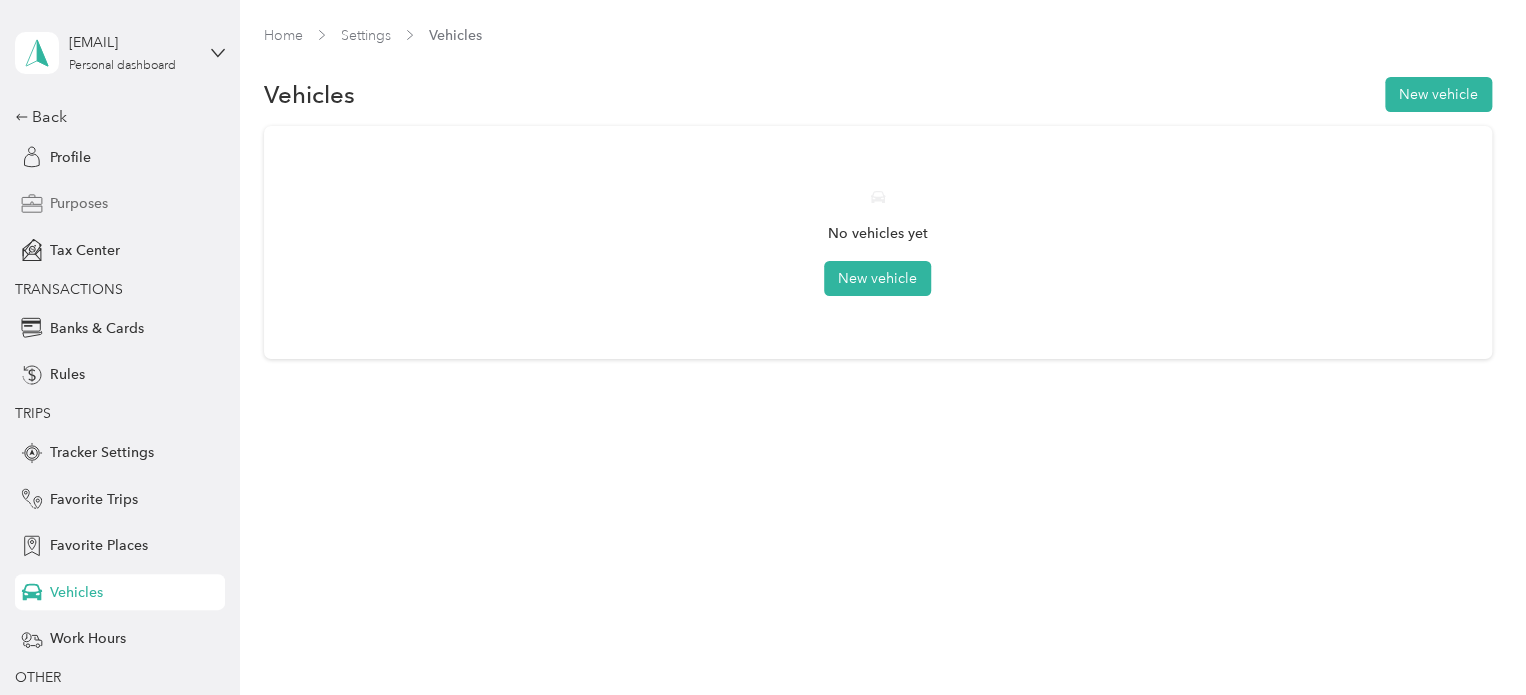 click on "Purposes" at bounding box center (79, 203) 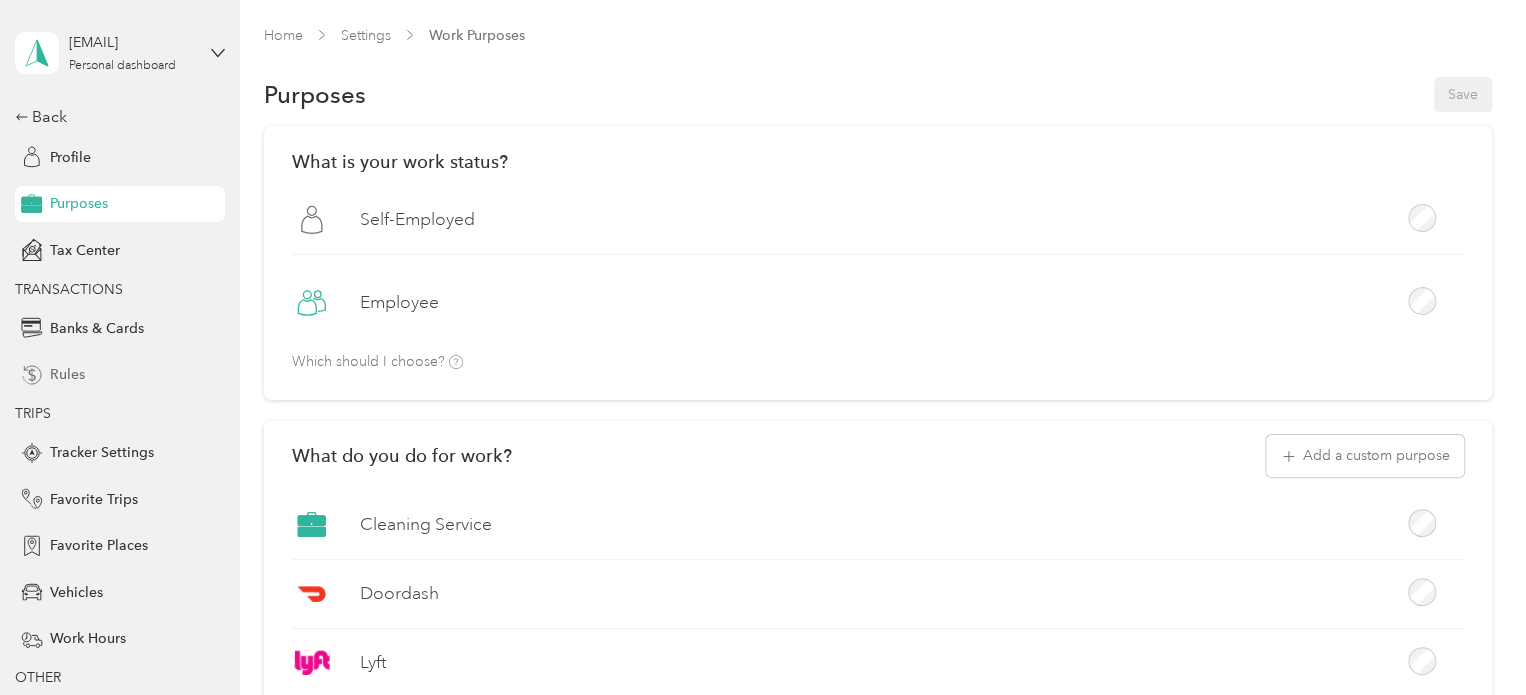 click on "Rules" at bounding box center (67, 374) 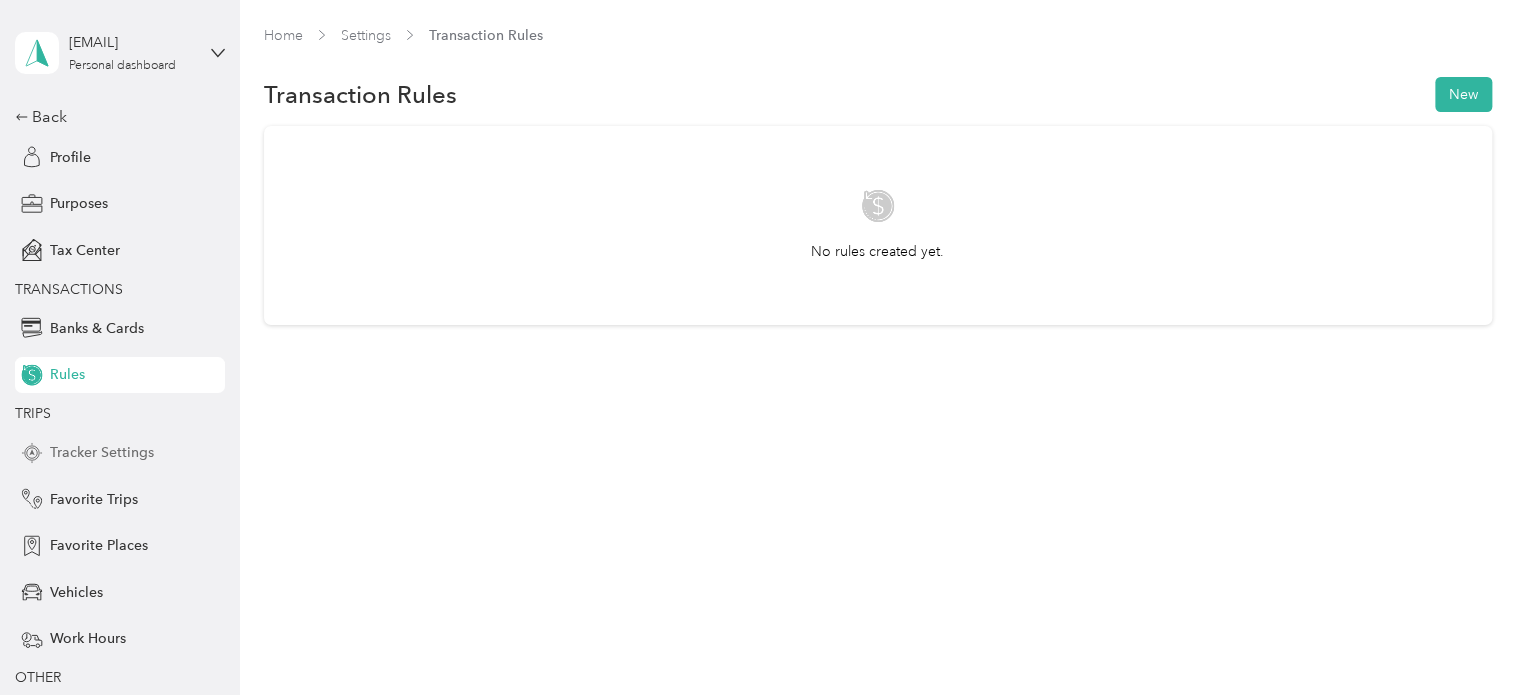 click on "Tracker Settings" at bounding box center [102, 452] 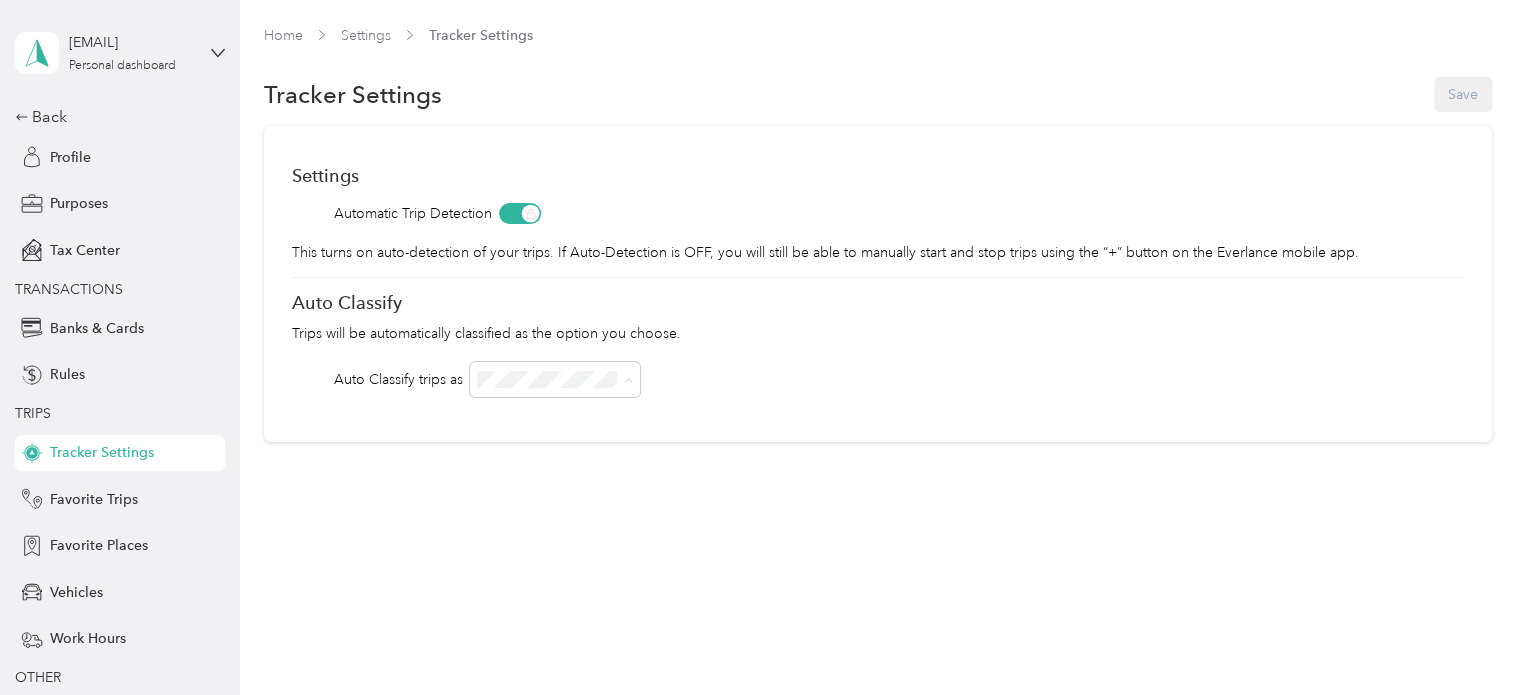 click on "Cleaning Service" at bounding box center (555, 485) 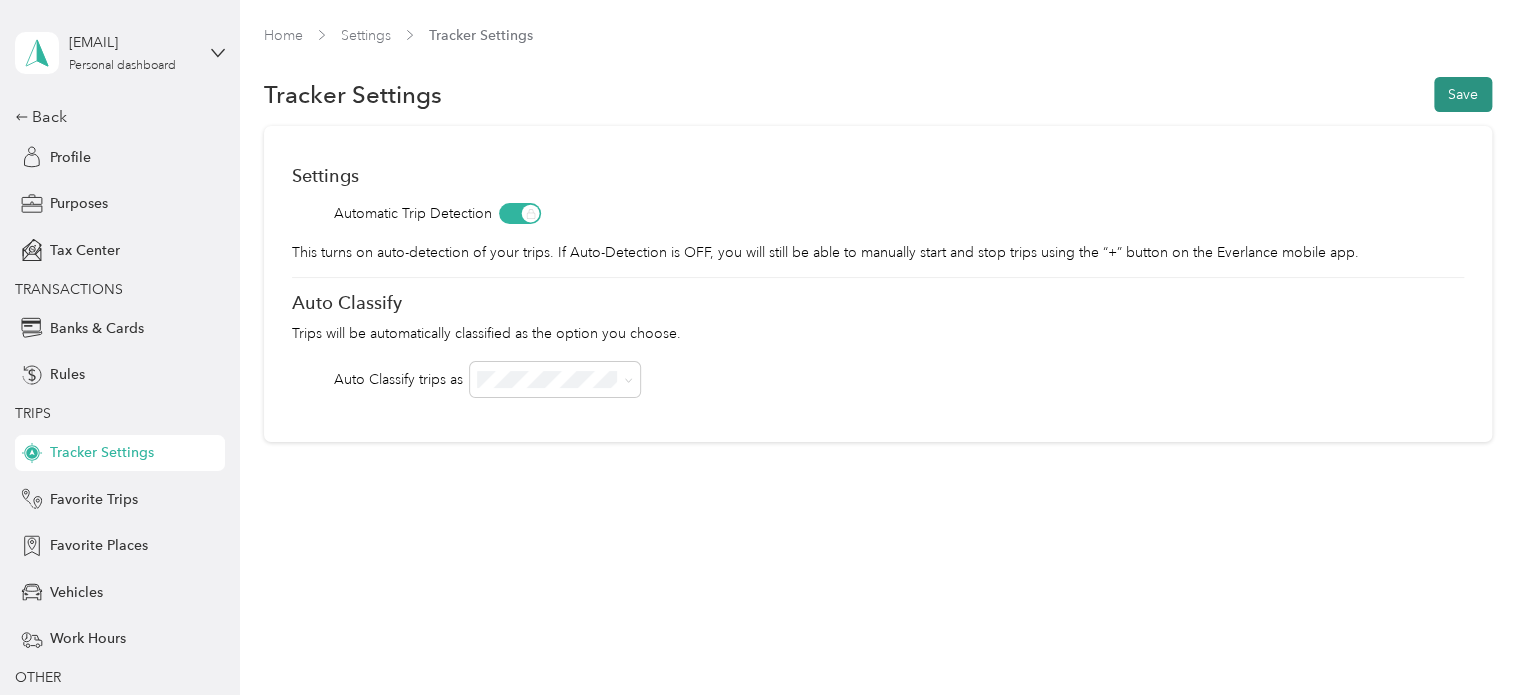 click on "Save" at bounding box center (1463, 94) 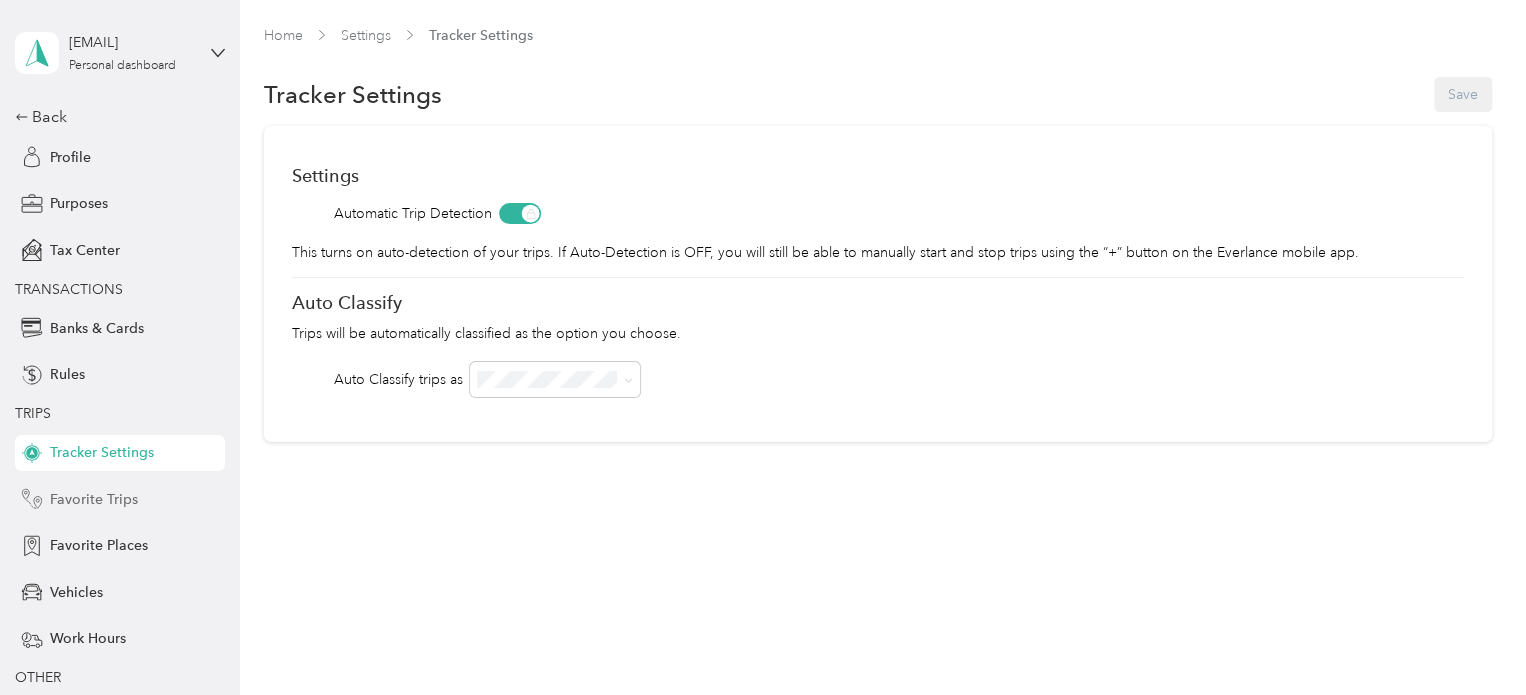 click on "Favorite Trips" at bounding box center [94, 499] 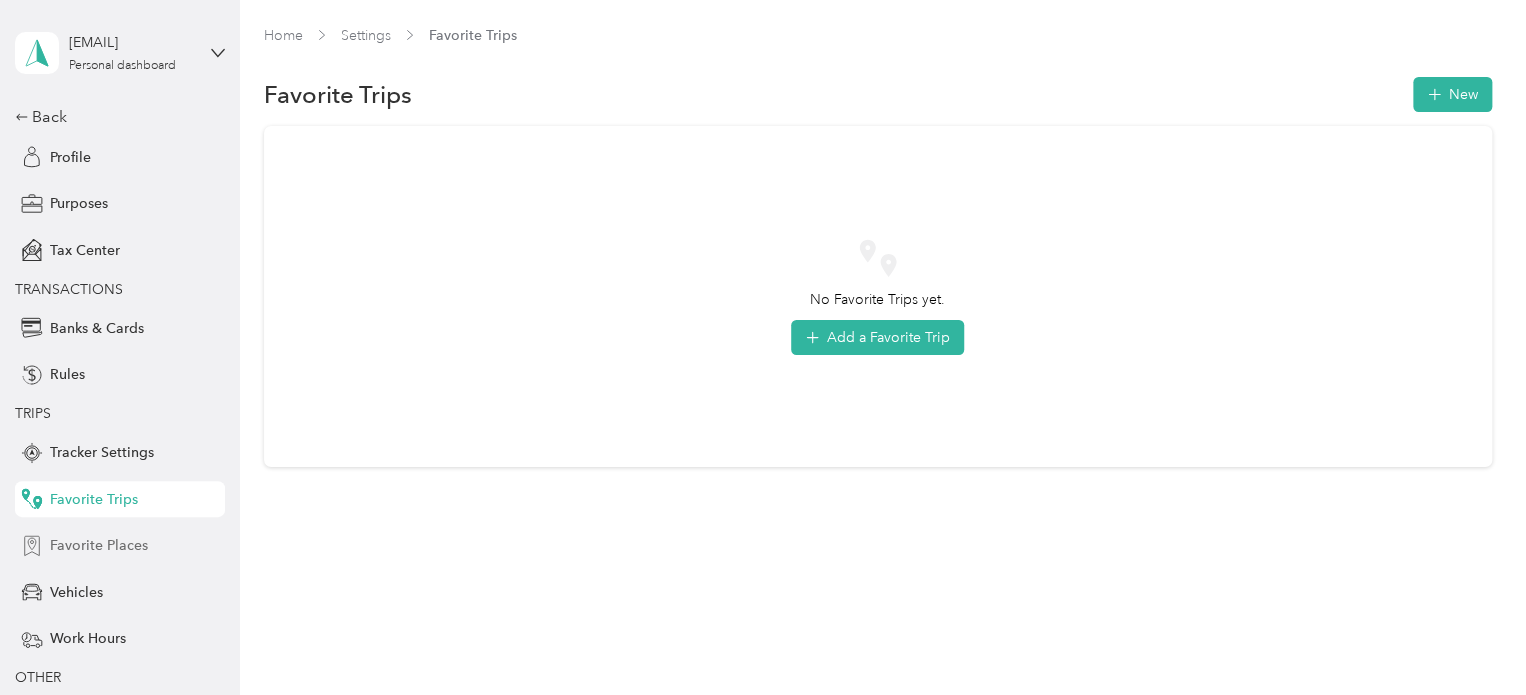 click on "Favorite Places" at bounding box center (99, 545) 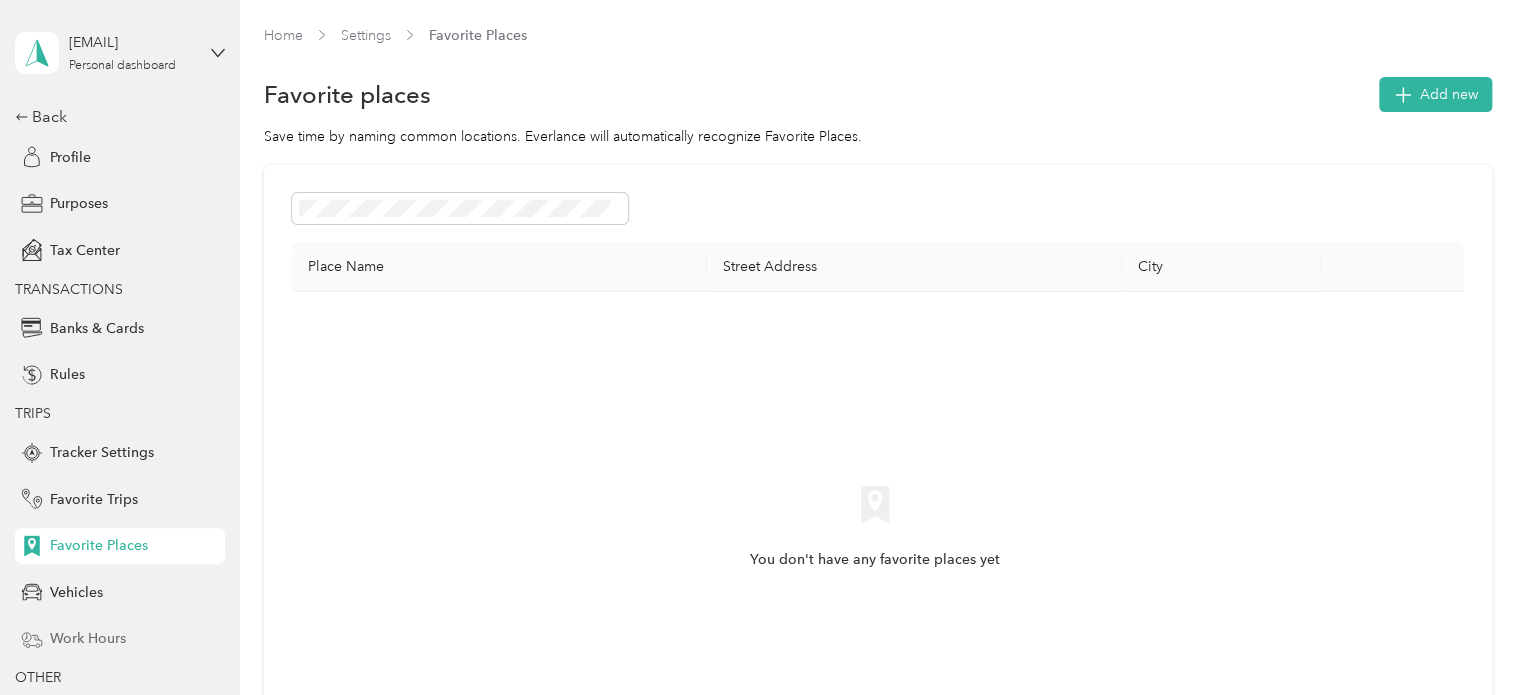 click on "Work Hours" at bounding box center (88, 638) 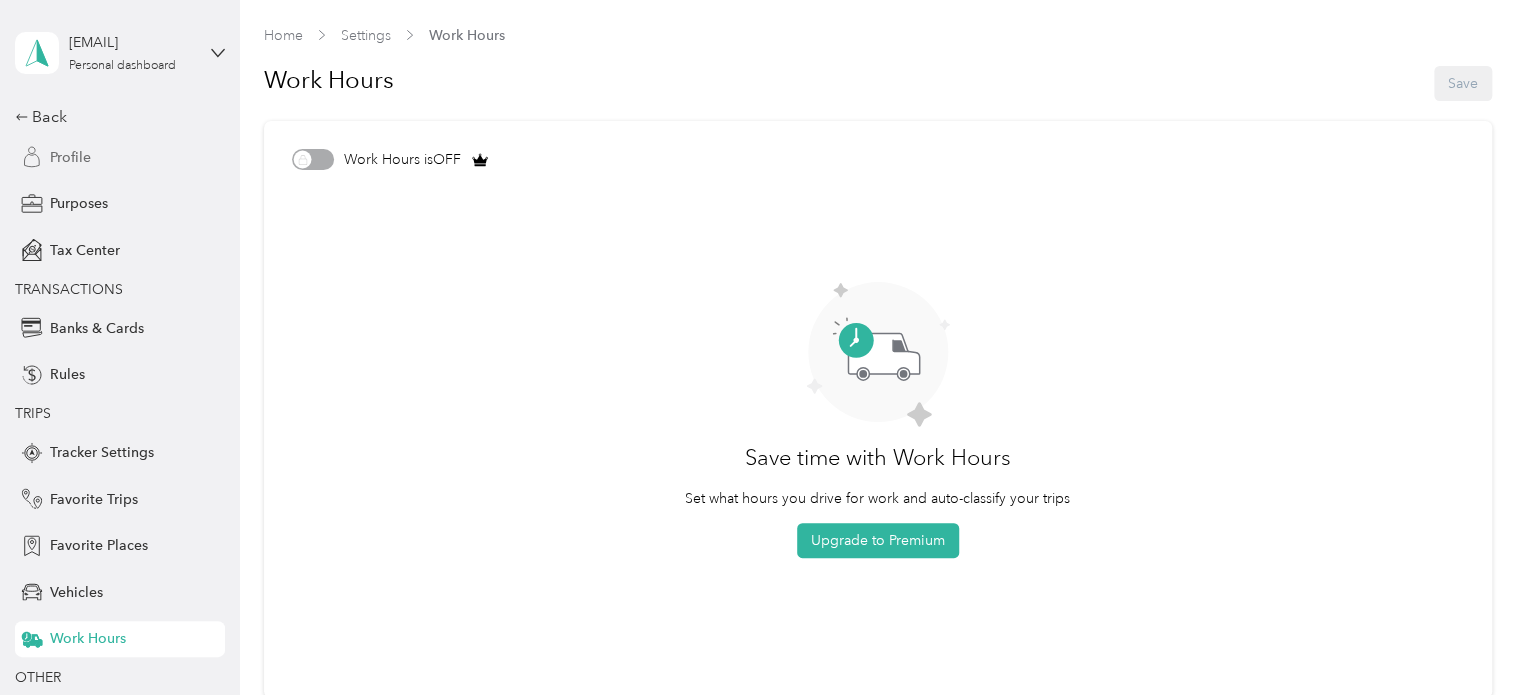 click on "Profile" at bounding box center (70, 157) 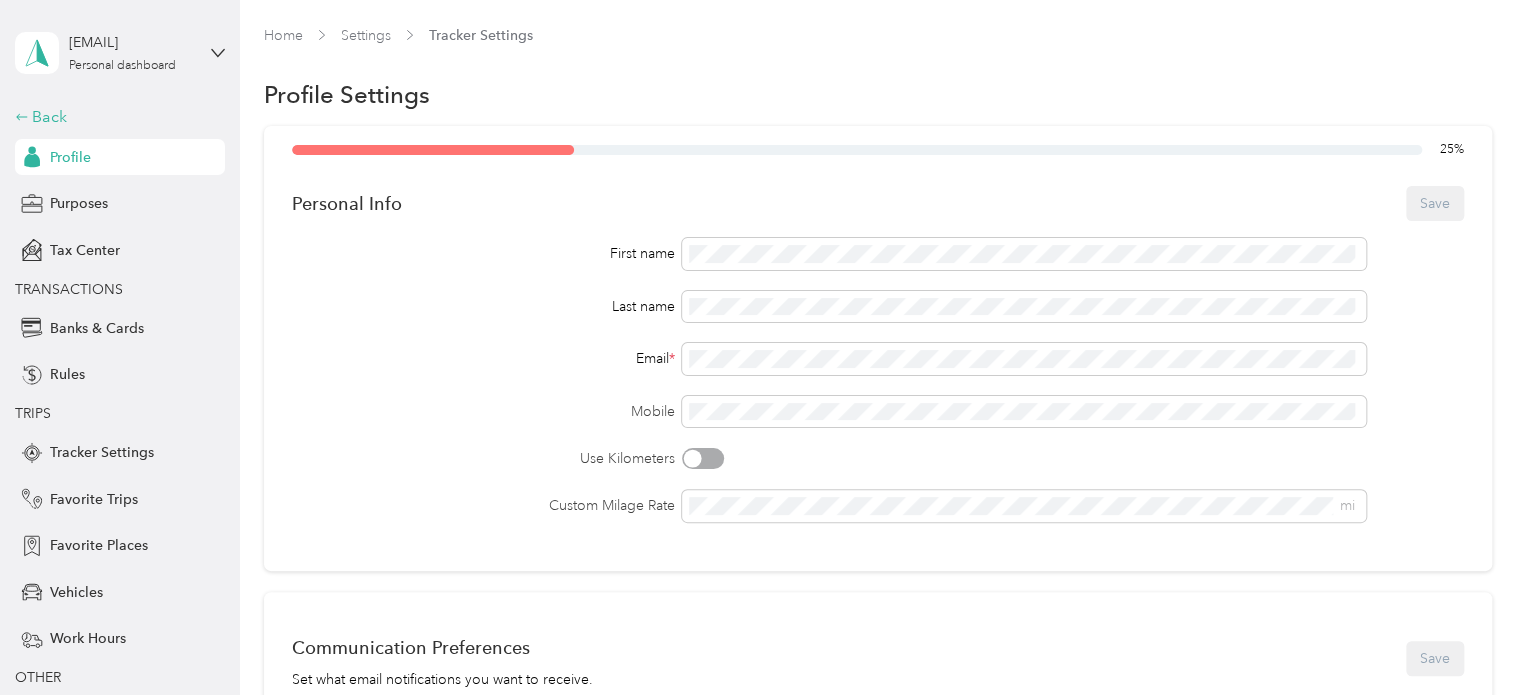 click on "Back" at bounding box center [115, 117] 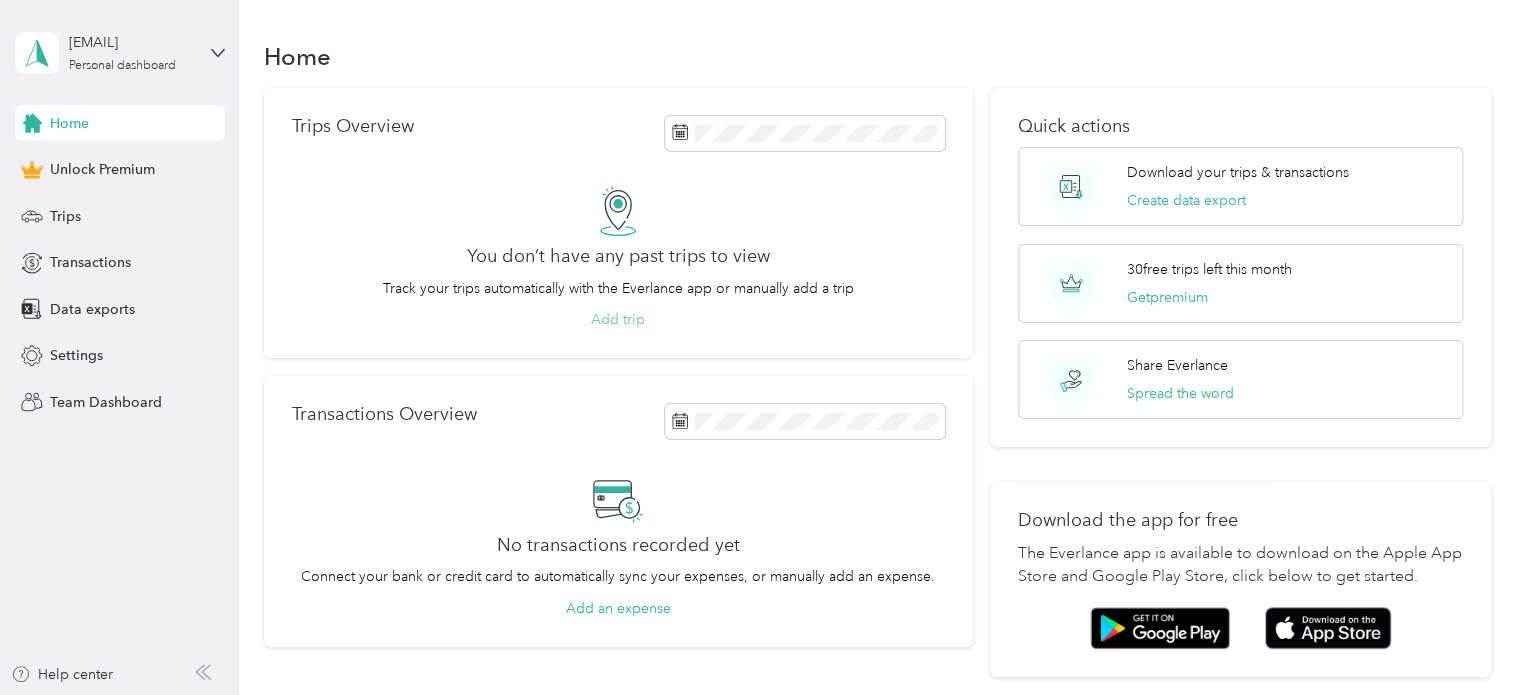 scroll, scrollTop: 187, scrollLeft: 0, axis: vertical 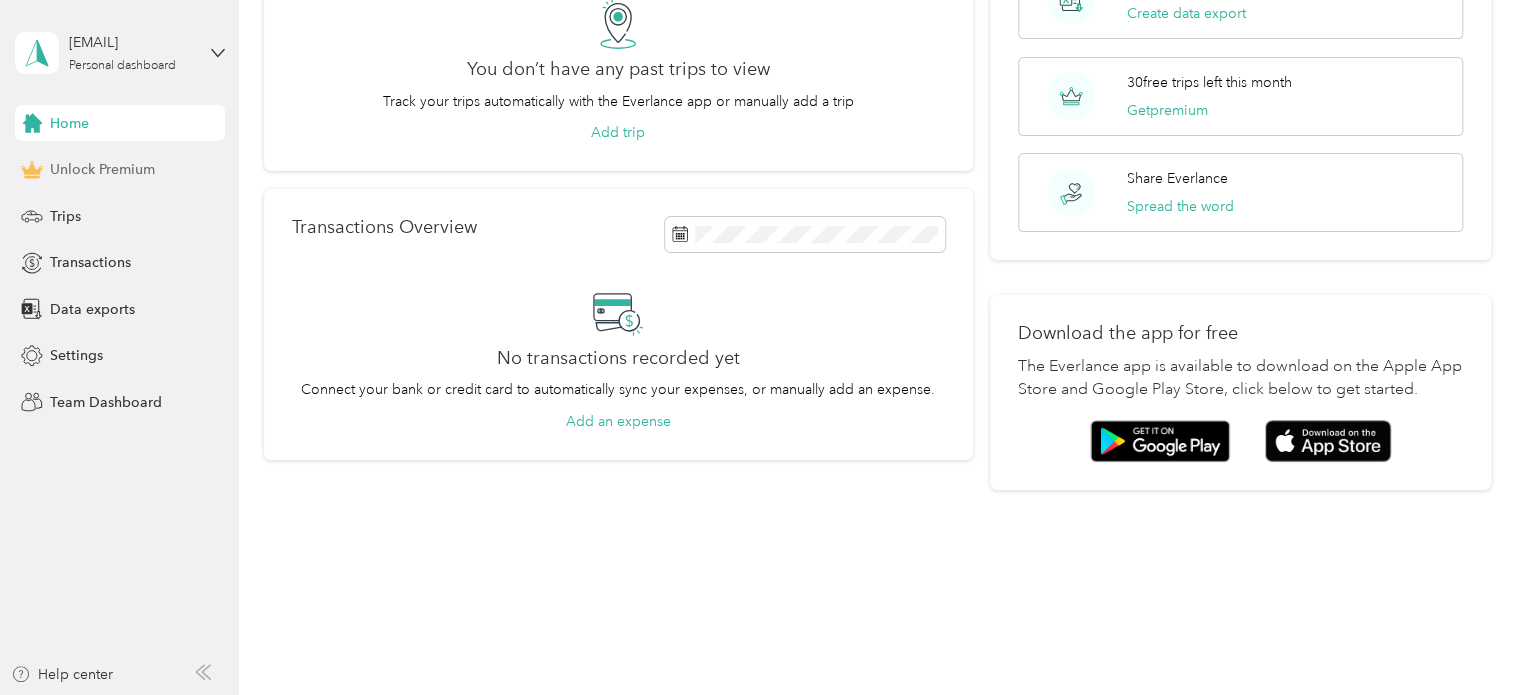 click on "Unlock Premium" at bounding box center [120, 170] 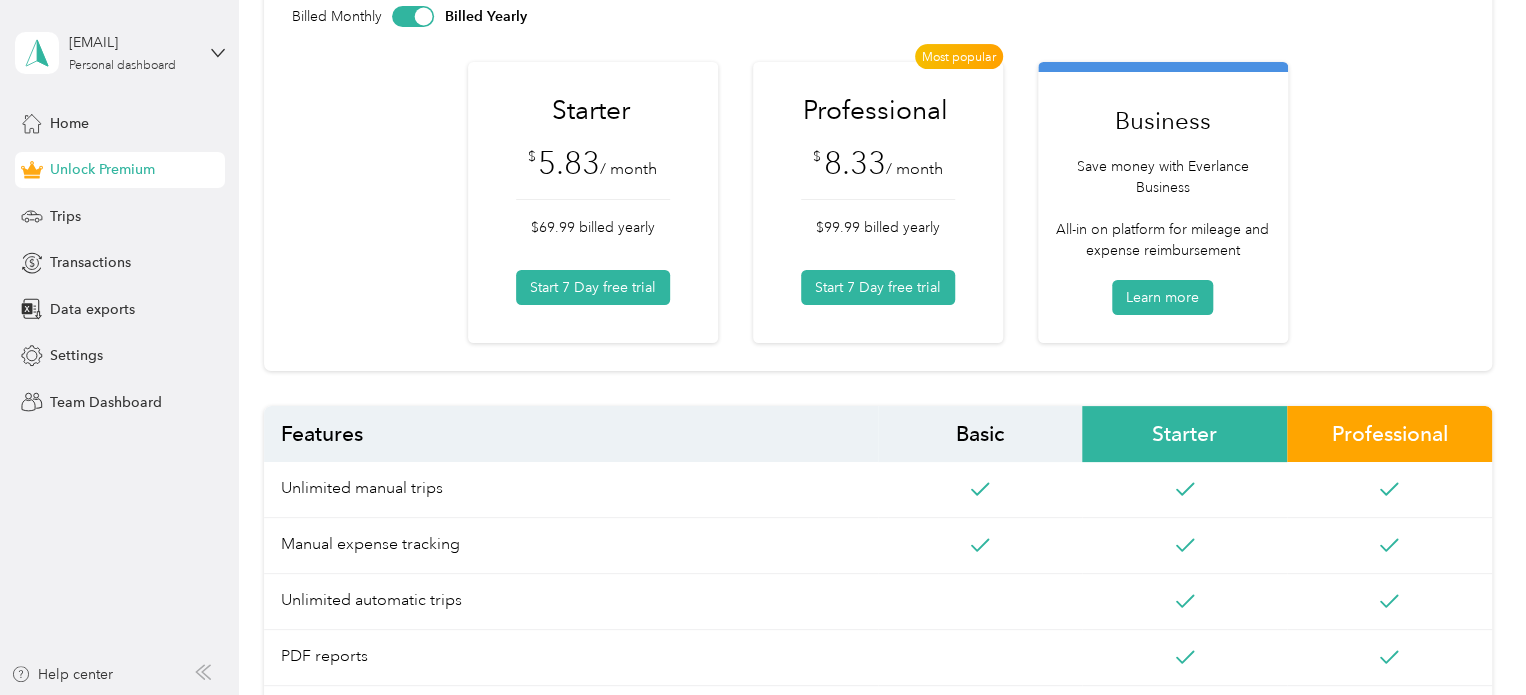 click at bounding box center [413, 16] 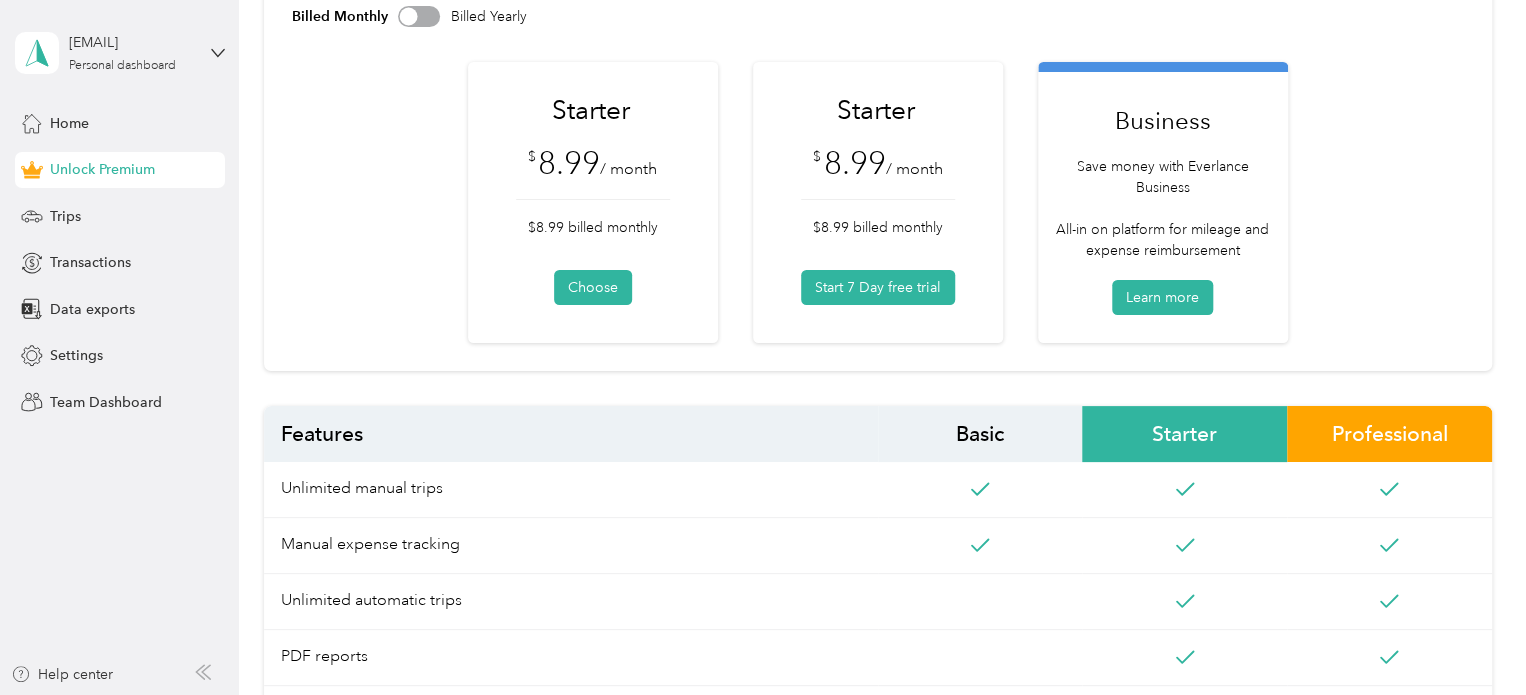 click at bounding box center (419, 16) 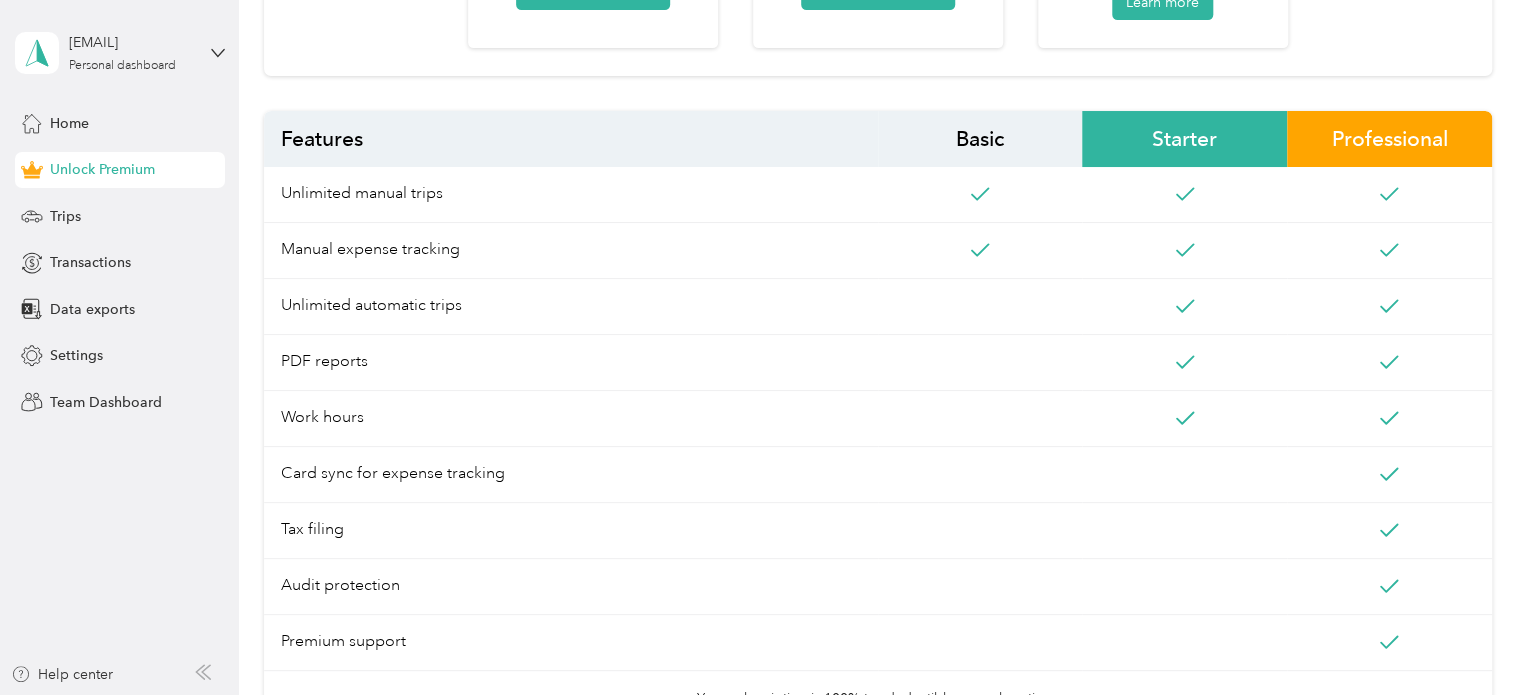 scroll, scrollTop: 547, scrollLeft: 0, axis: vertical 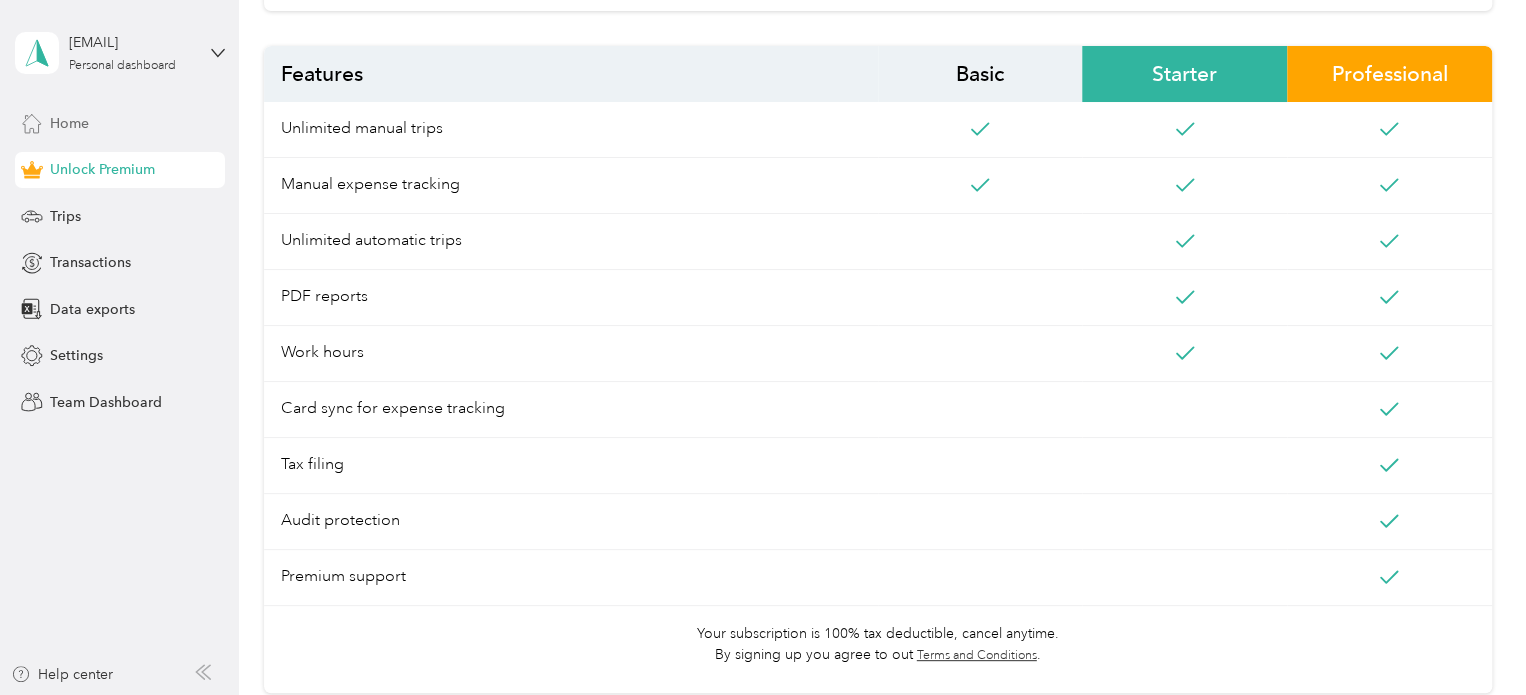 click on "Home" at bounding box center [120, 123] 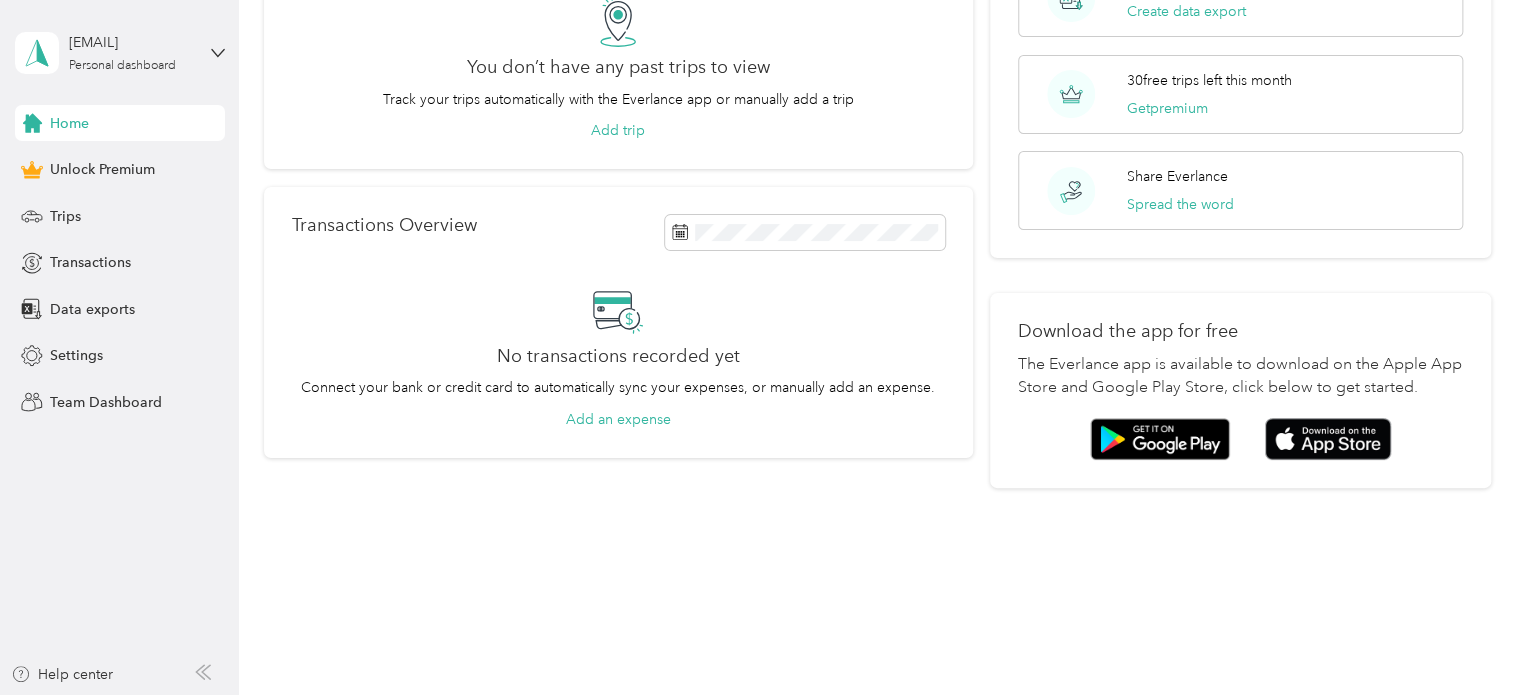 scroll, scrollTop: 187, scrollLeft: 0, axis: vertical 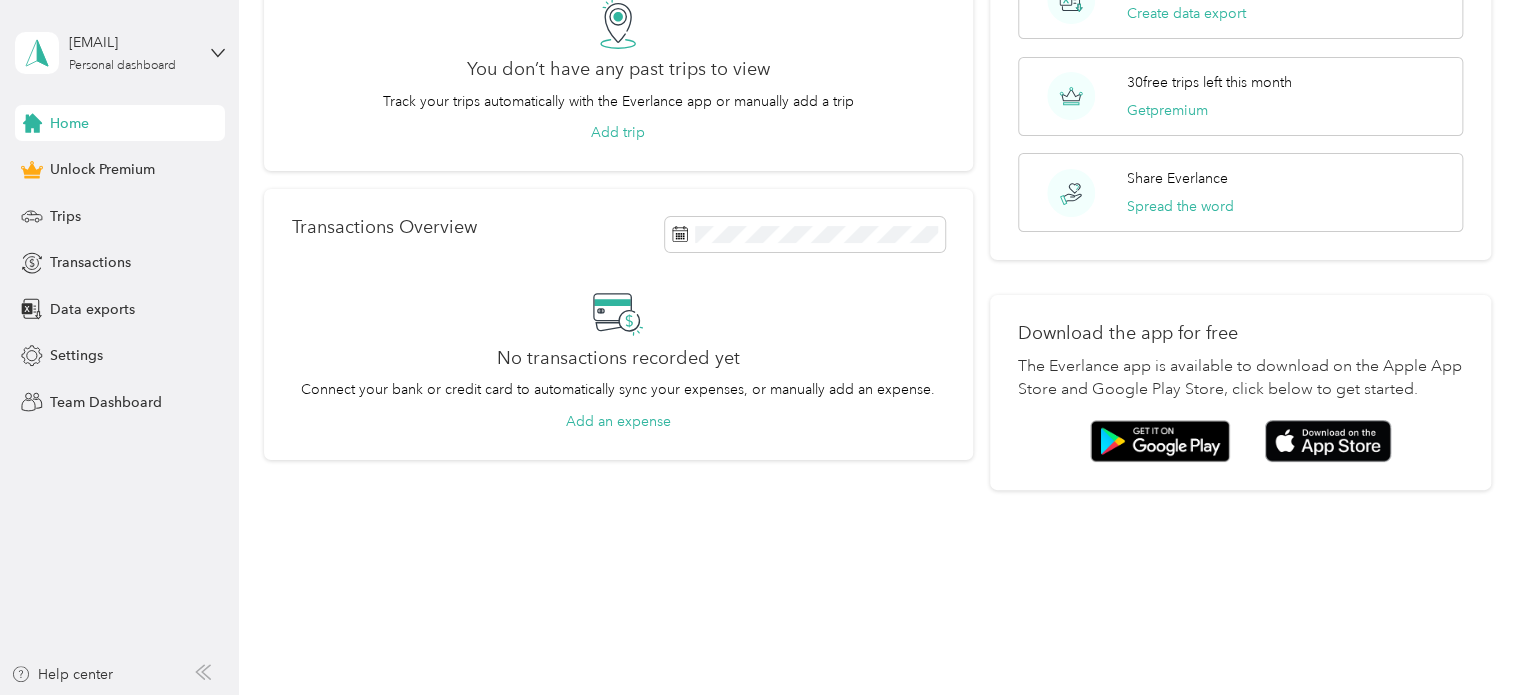 click on "You don’t have any past trips to view  Track your trips automatically with the Everlance app or manually add a trip Add trip" at bounding box center (618, 71) 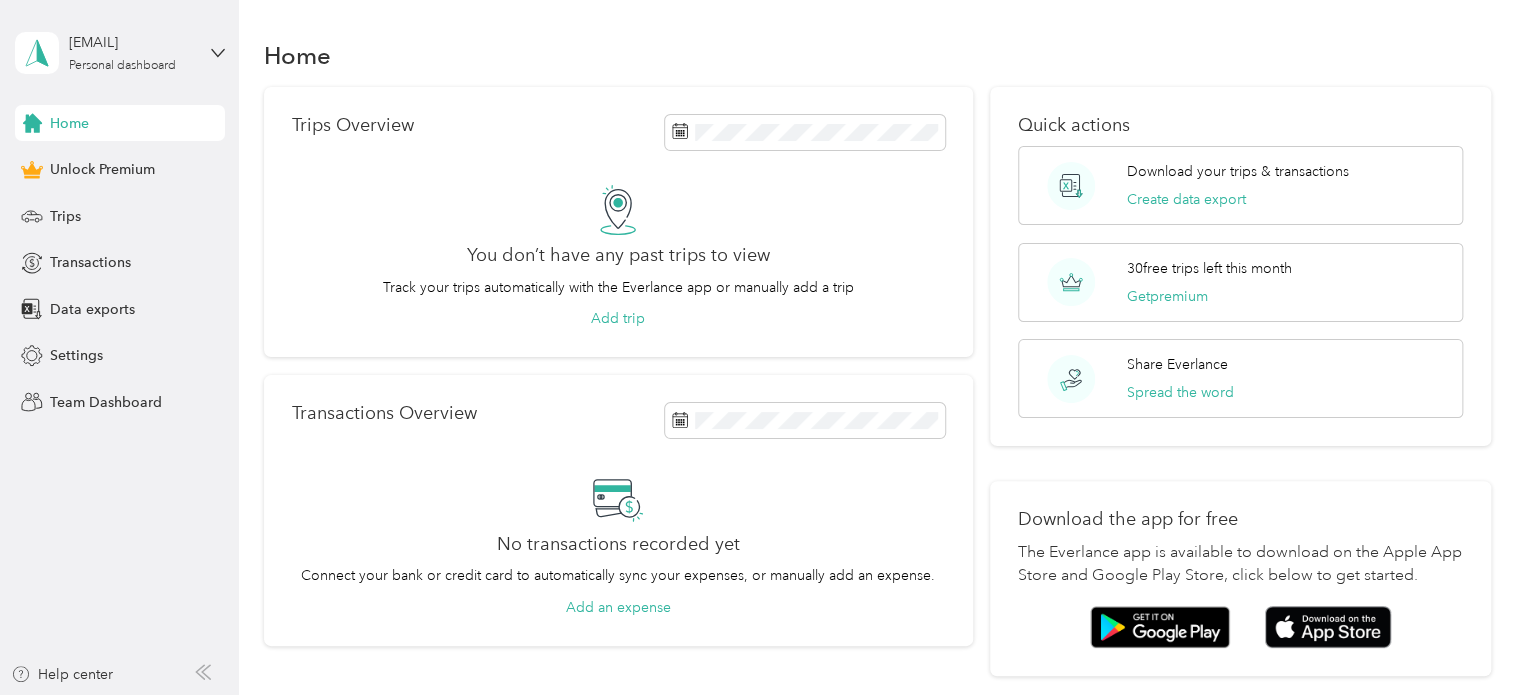 scroll, scrollTop: 0, scrollLeft: 0, axis: both 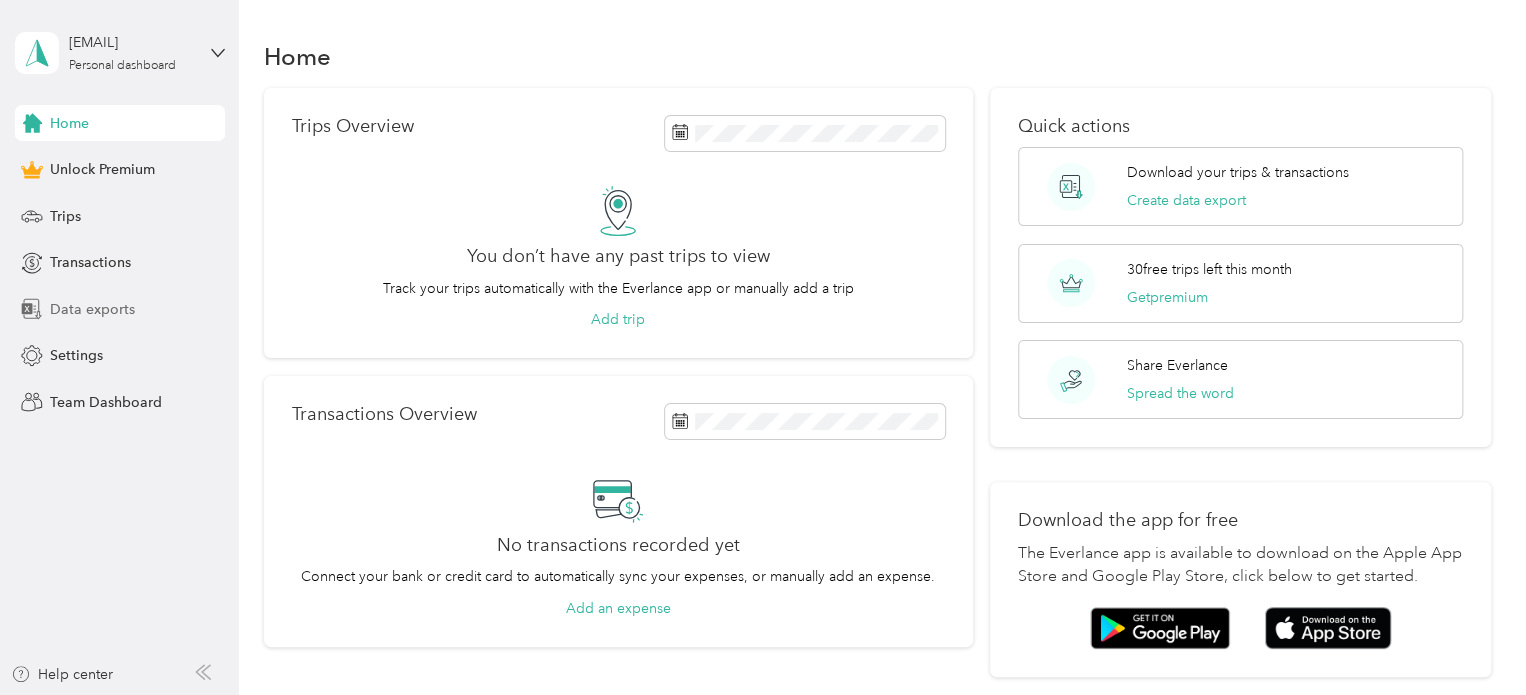 click on "Data exports" at bounding box center [92, 309] 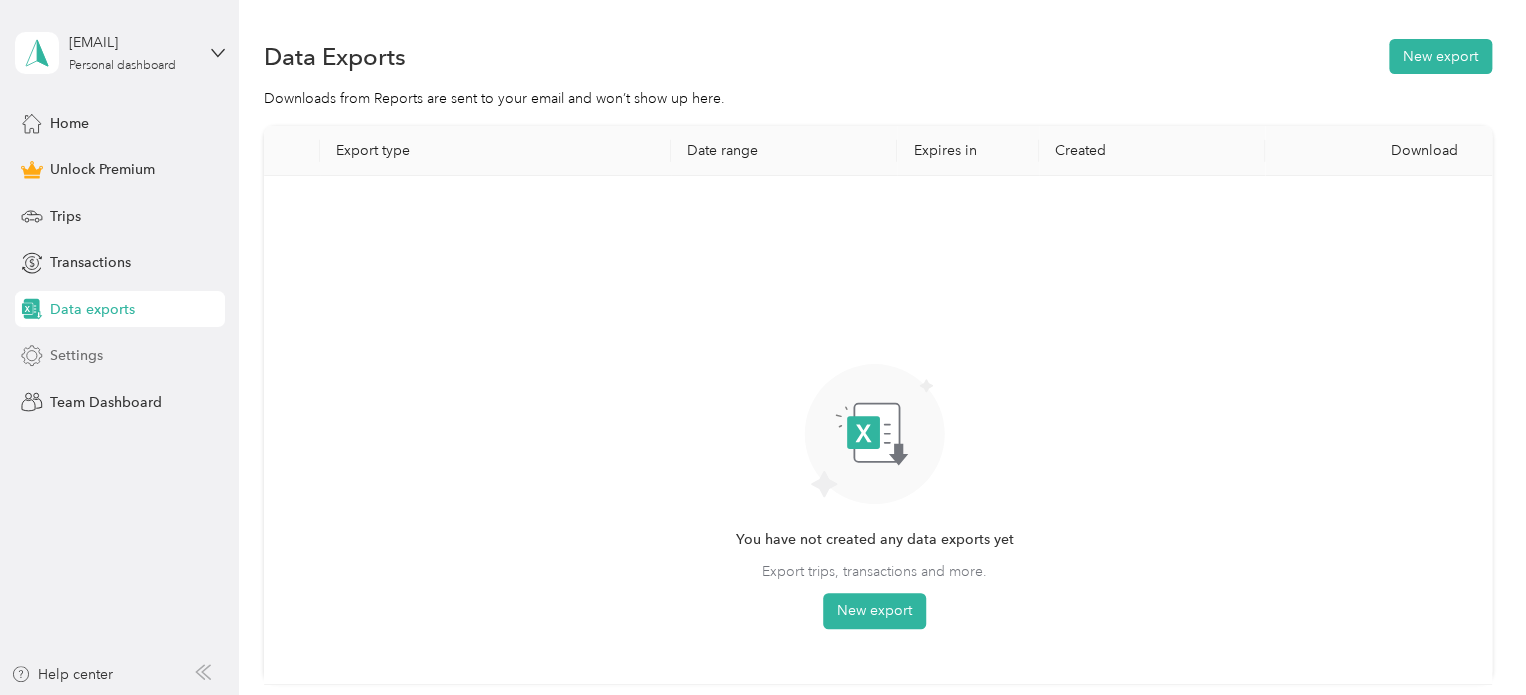 click on "Settings" at bounding box center [120, 356] 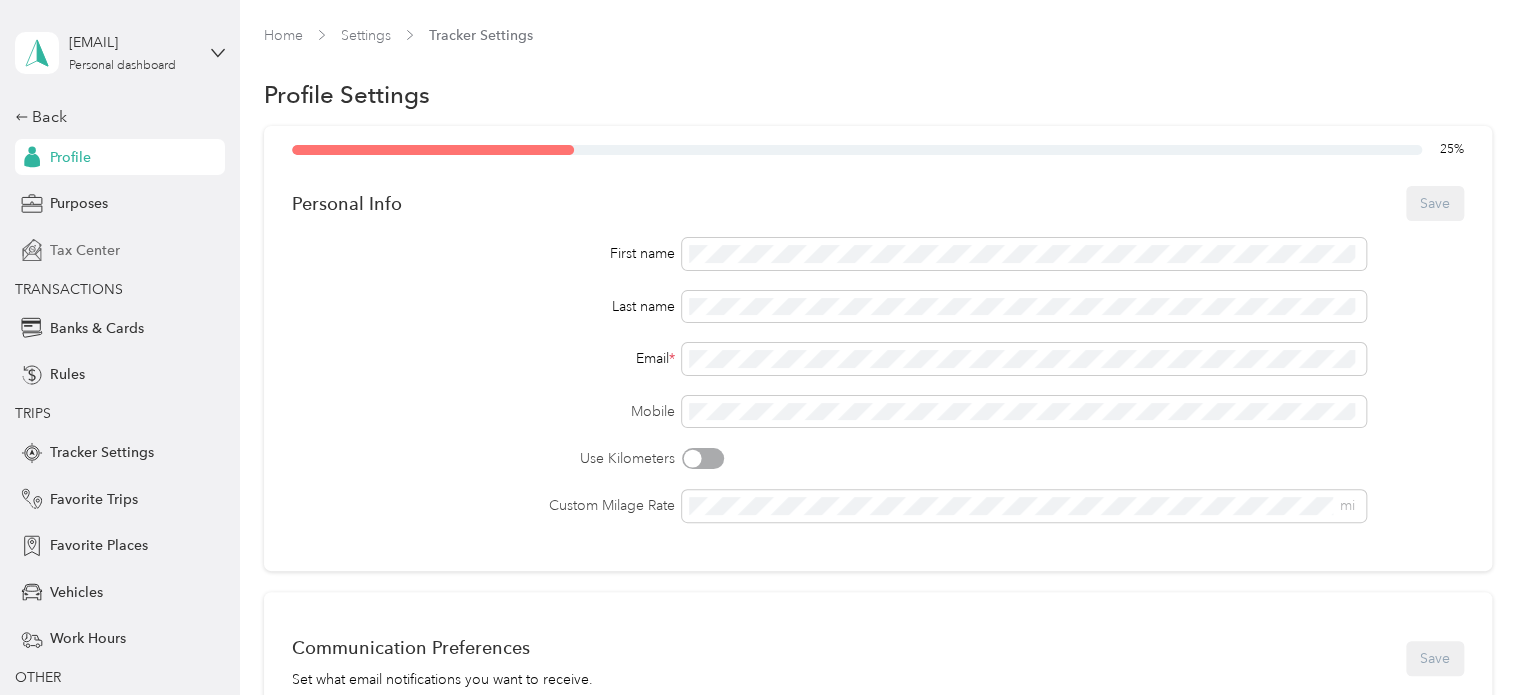 click on "Tax Center" at bounding box center [85, 250] 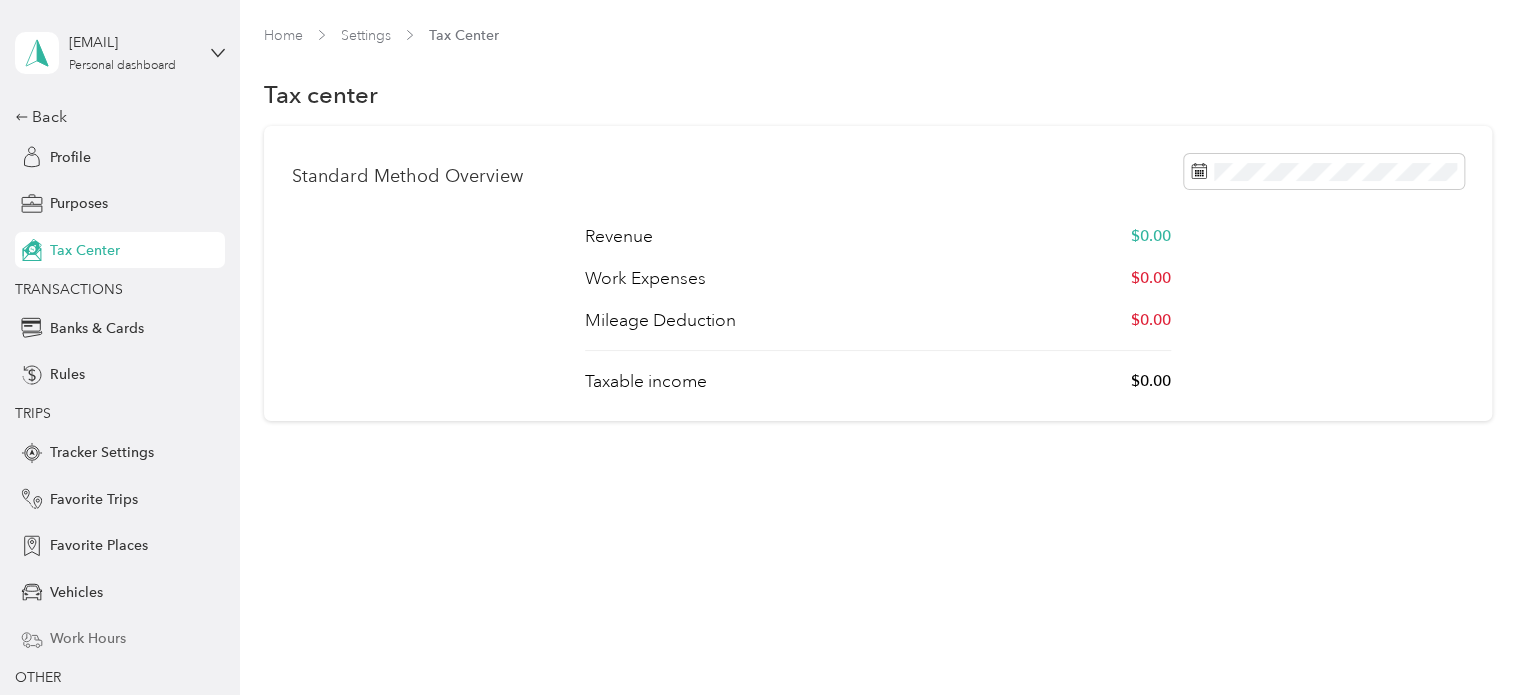 click on "Work Hours" at bounding box center [88, 638] 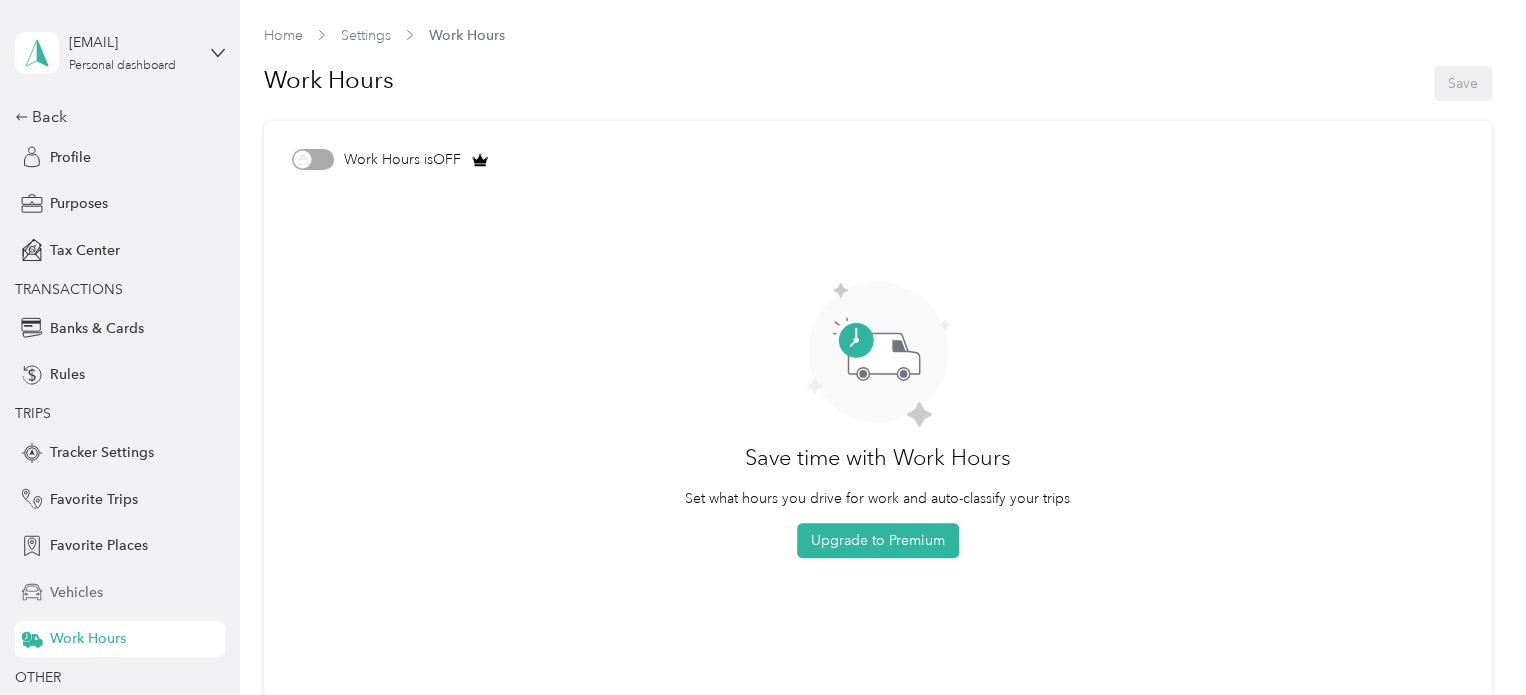 click on "Vehicles" at bounding box center (76, 592) 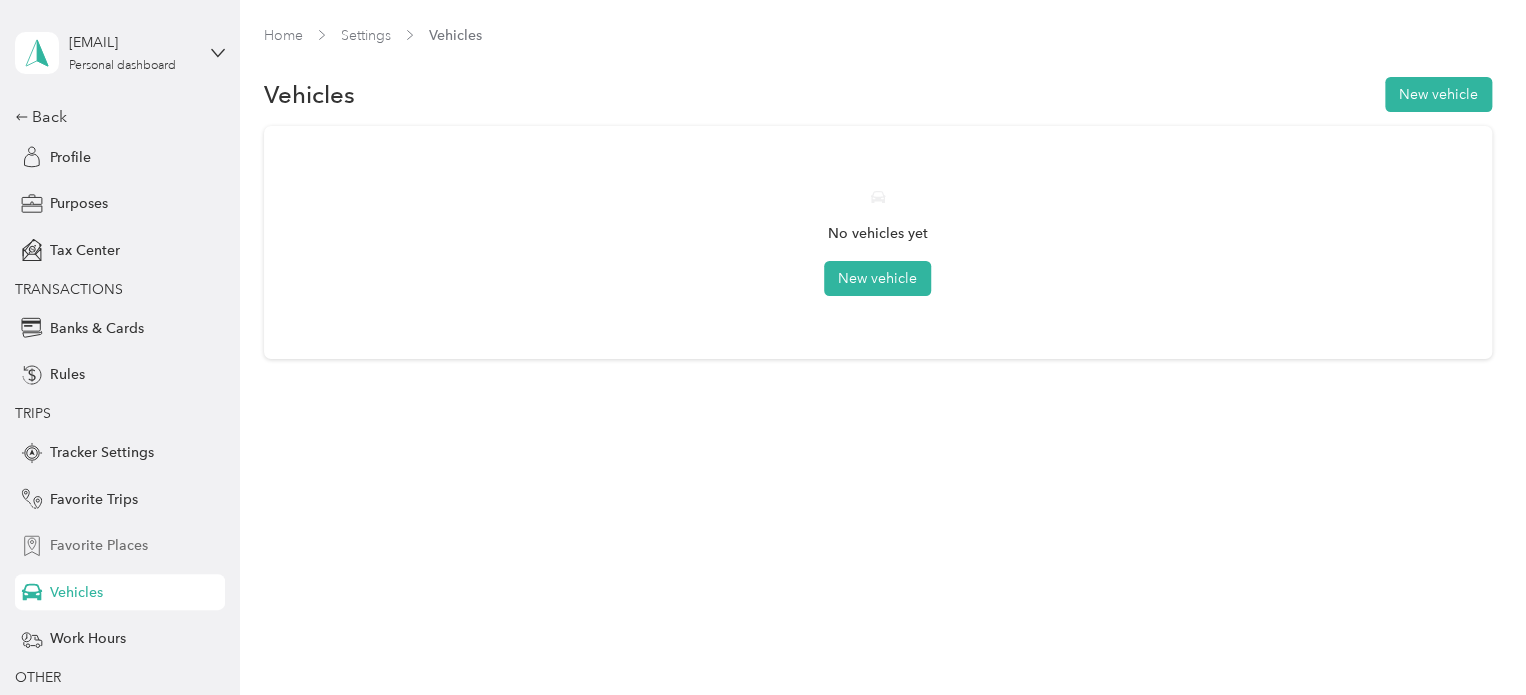 click on "Favorite Places" at bounding box center [99, 545] 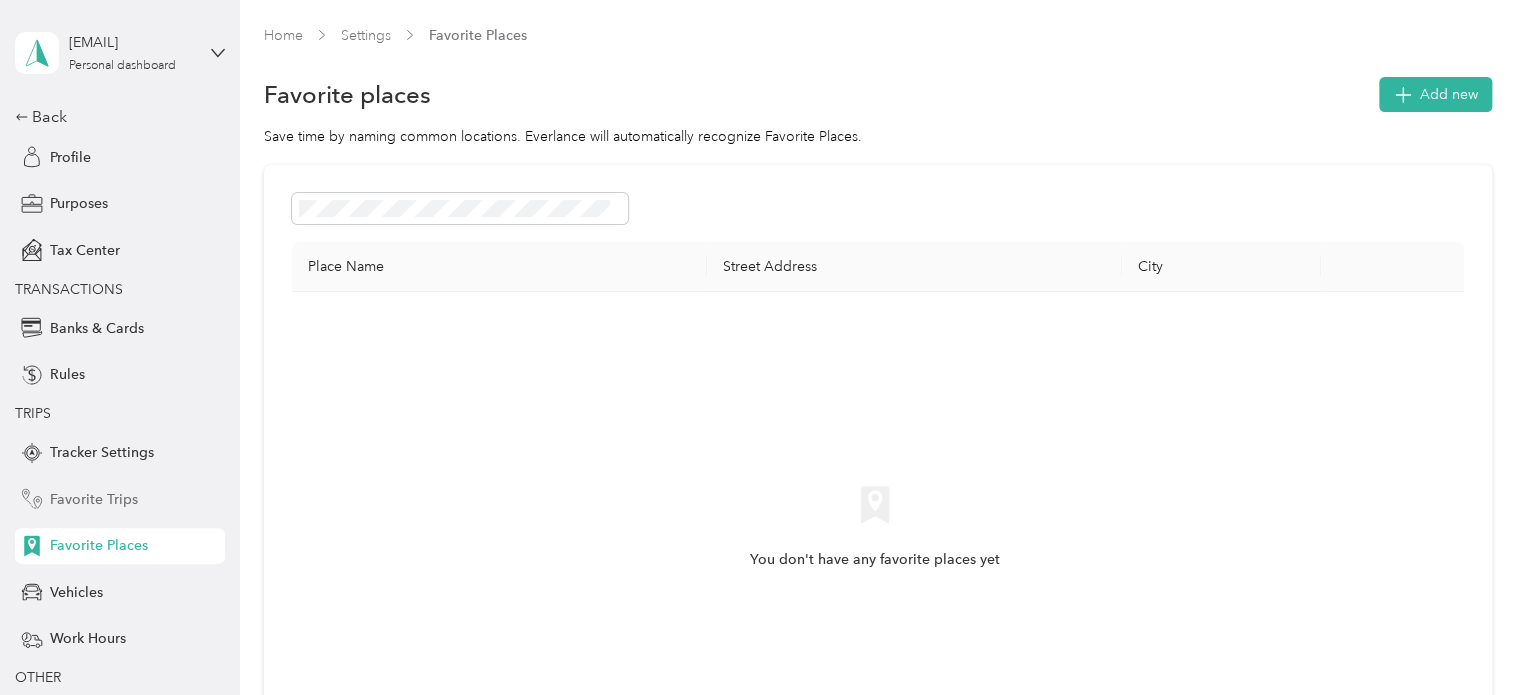 click on "Favorite Trips" at bounding box center (120, 499) 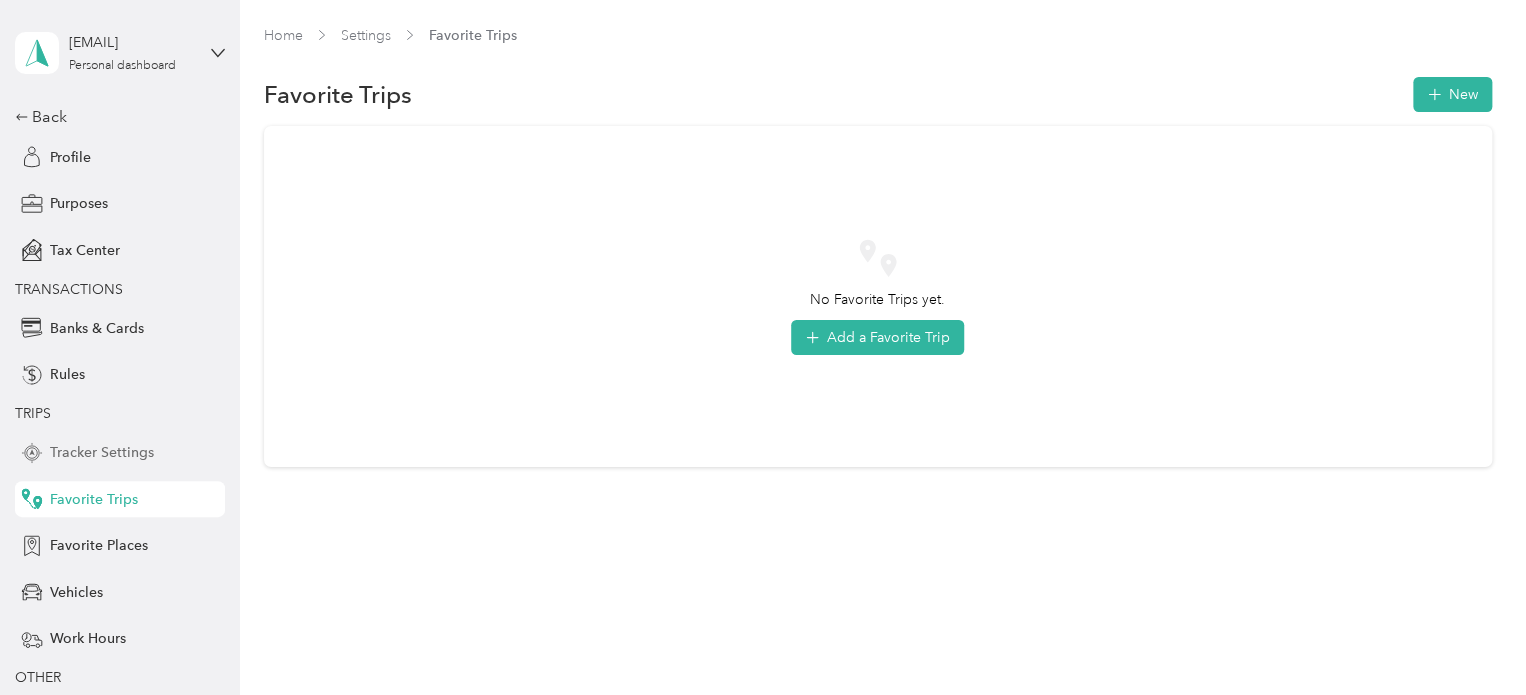 click on "Tracker Settings" at bounding box center [102, 452] 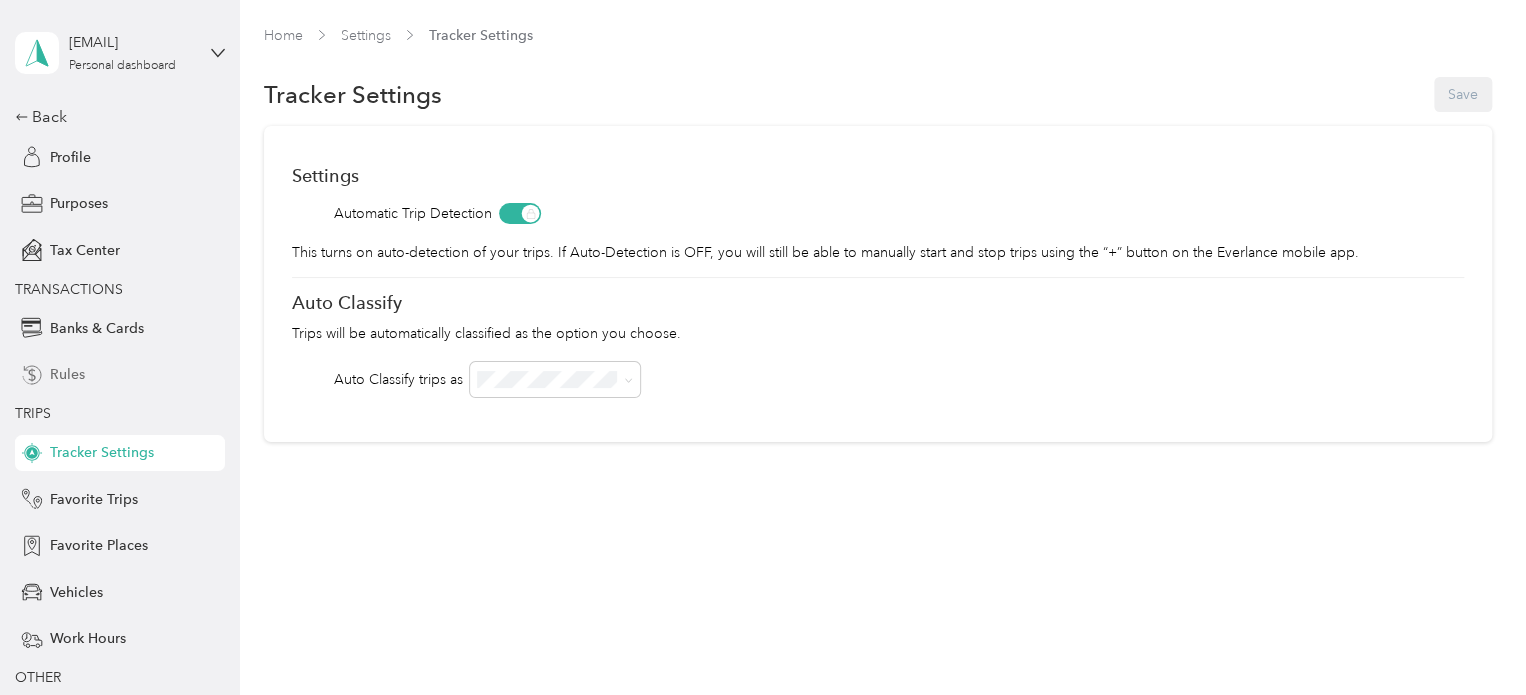 click on "Rules" at bounding box center [67, 374] 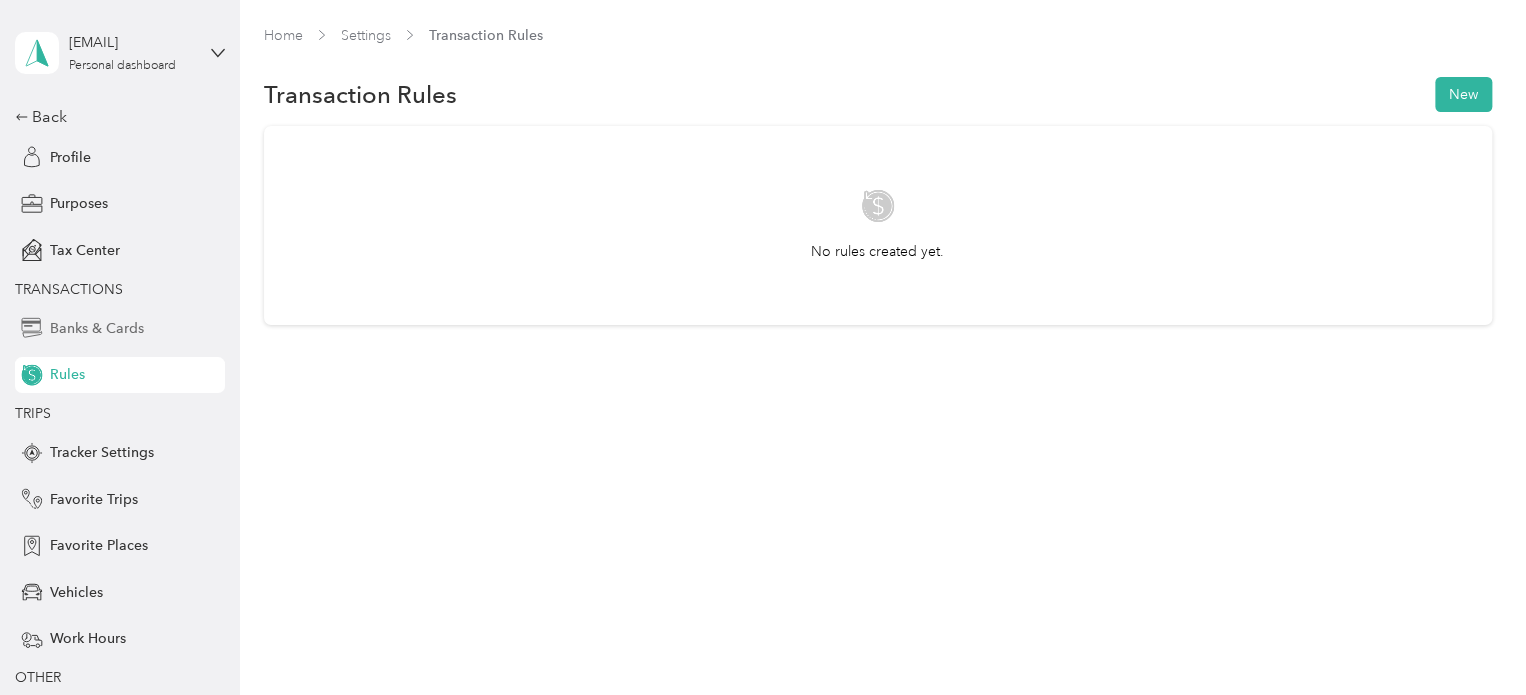 click on "Banks & Cards" at bounding box center (97, 328) 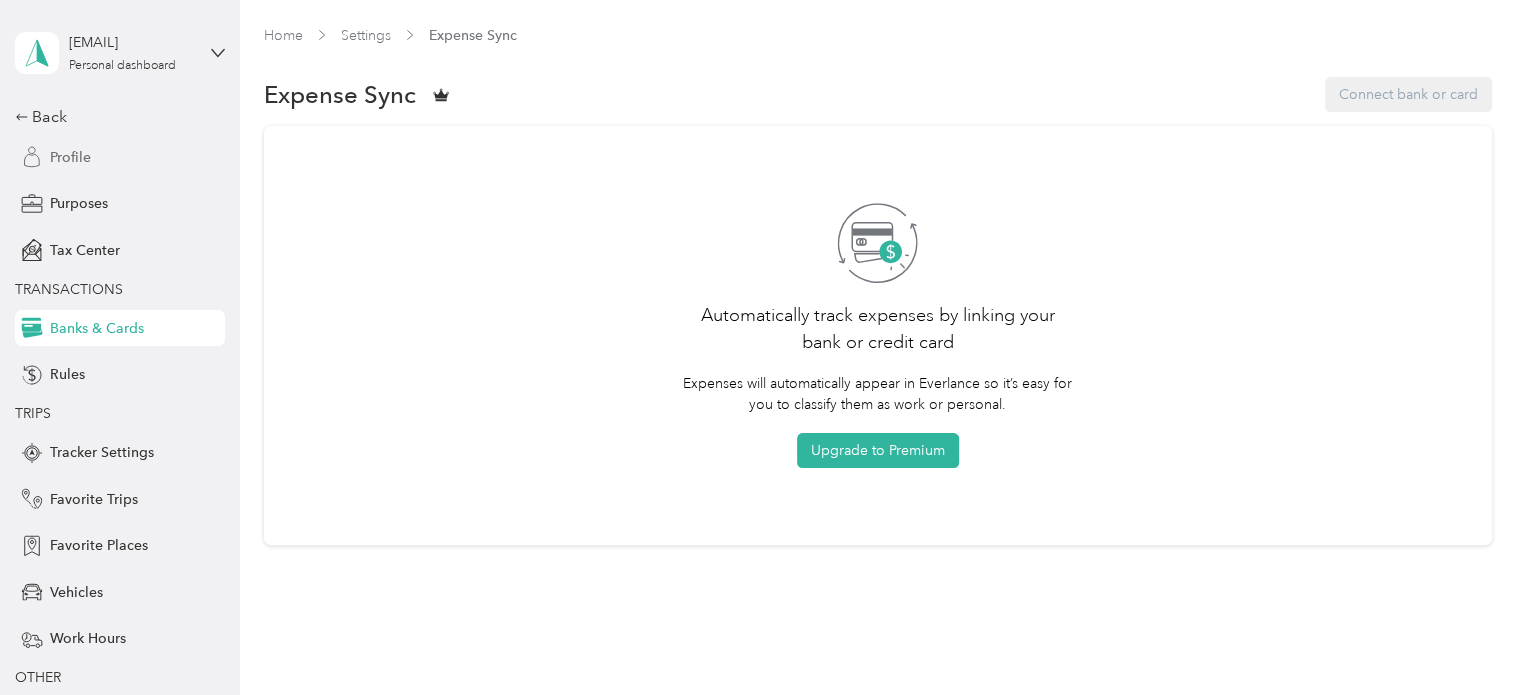 click on "Profile" at bounding box center [70, 157] 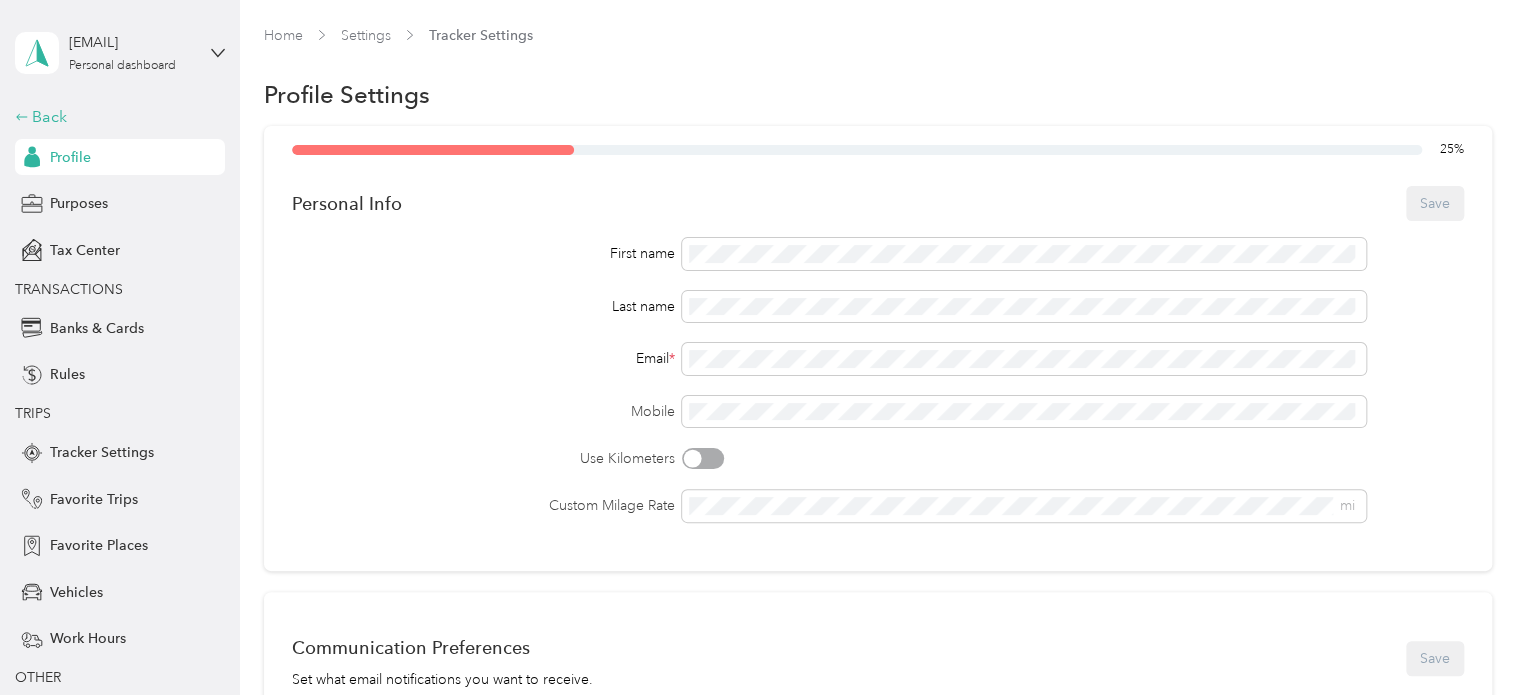 click on "Back" at bounding box center (115, 117) 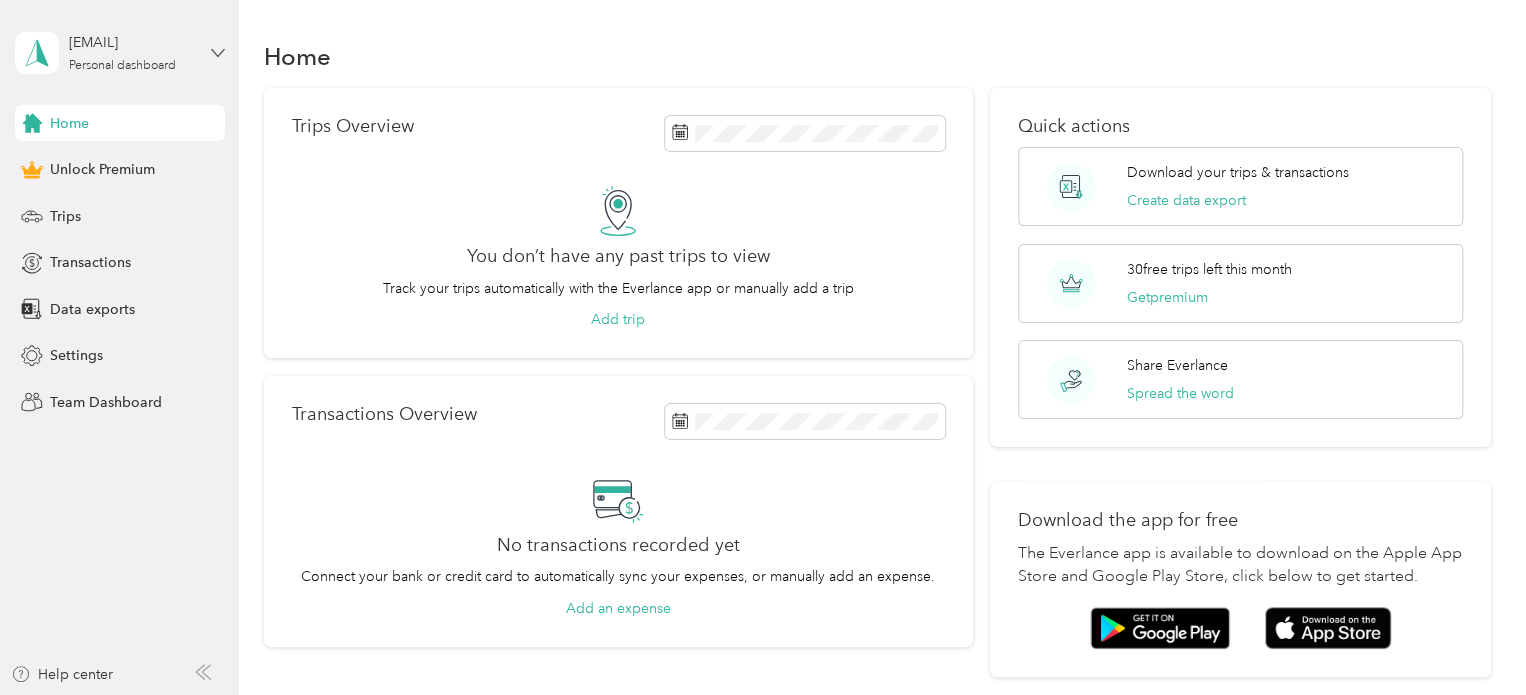 click 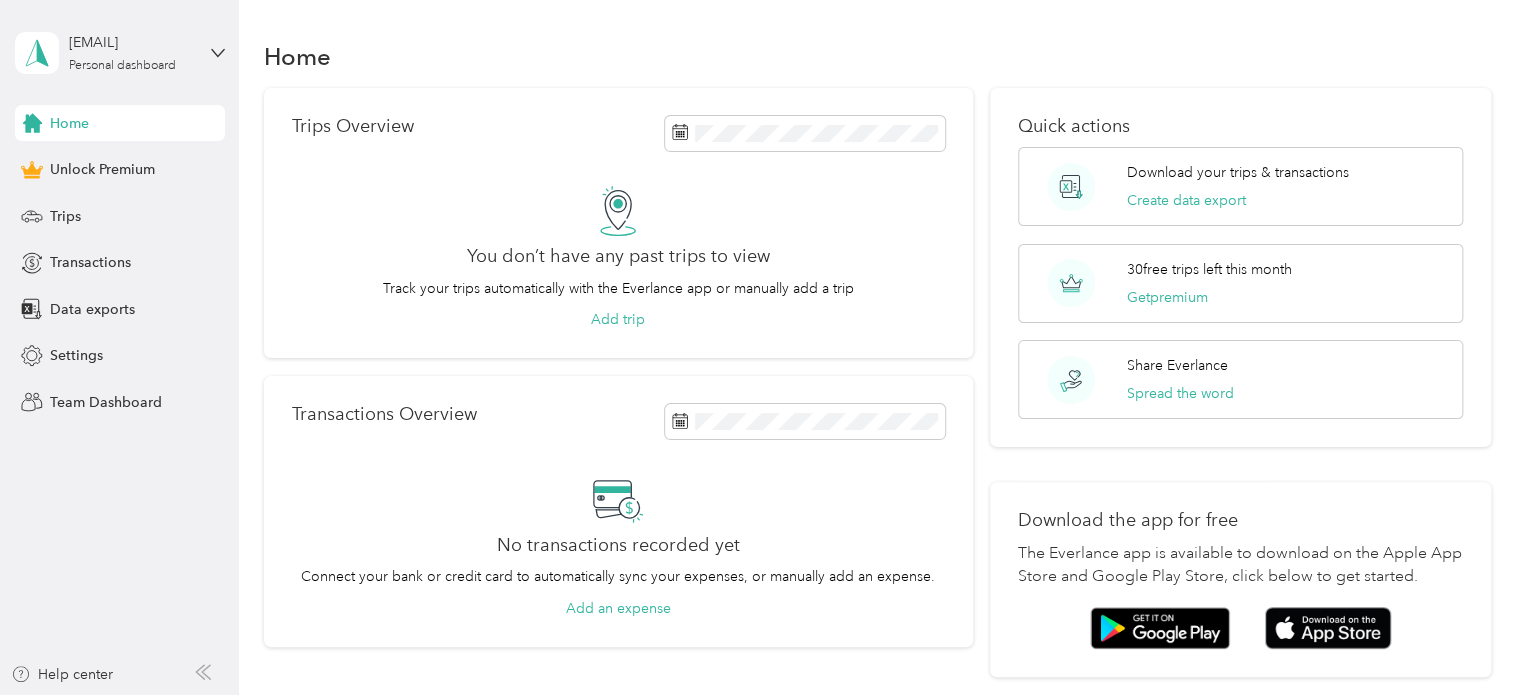 click on "You’re signed in as  [EMAIL]   Log out" at bounding box center [167, 131] 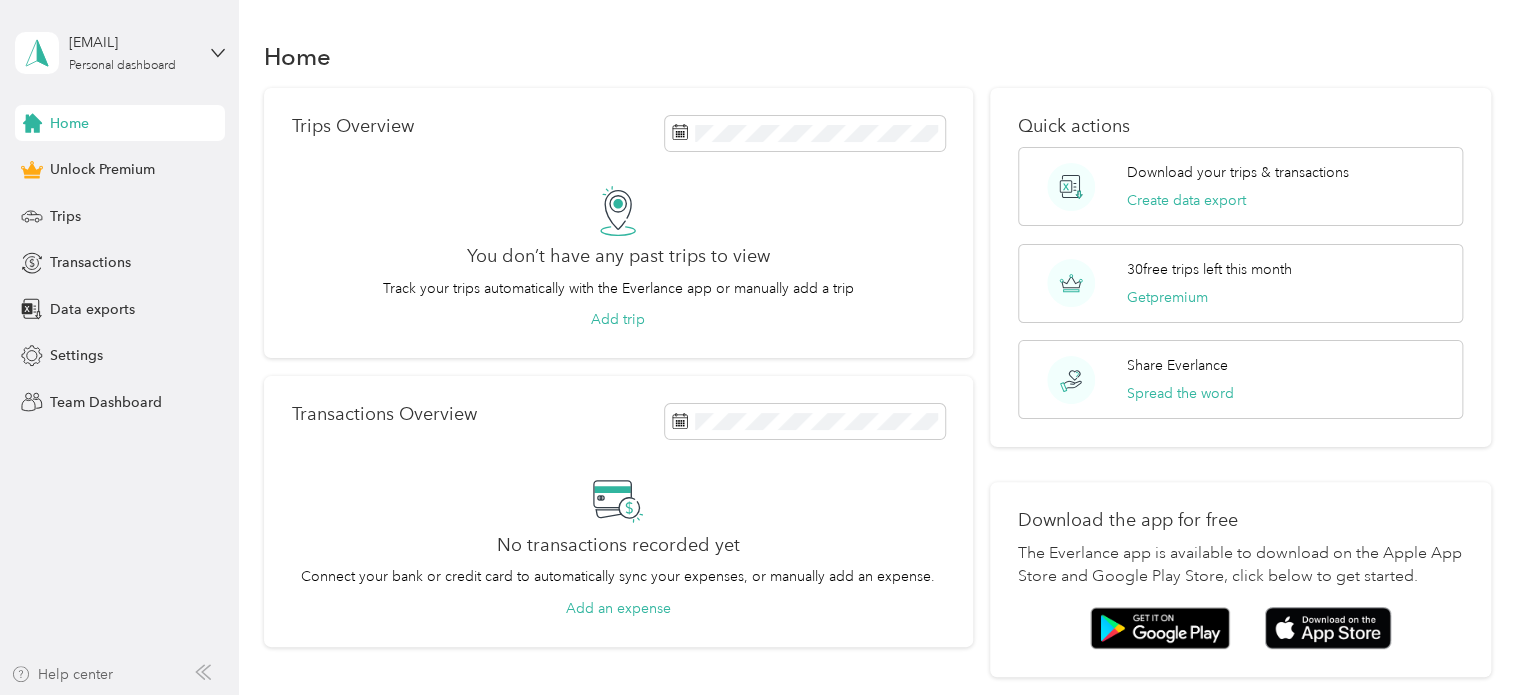 click on "Help center" at bounding box center (62, 674) 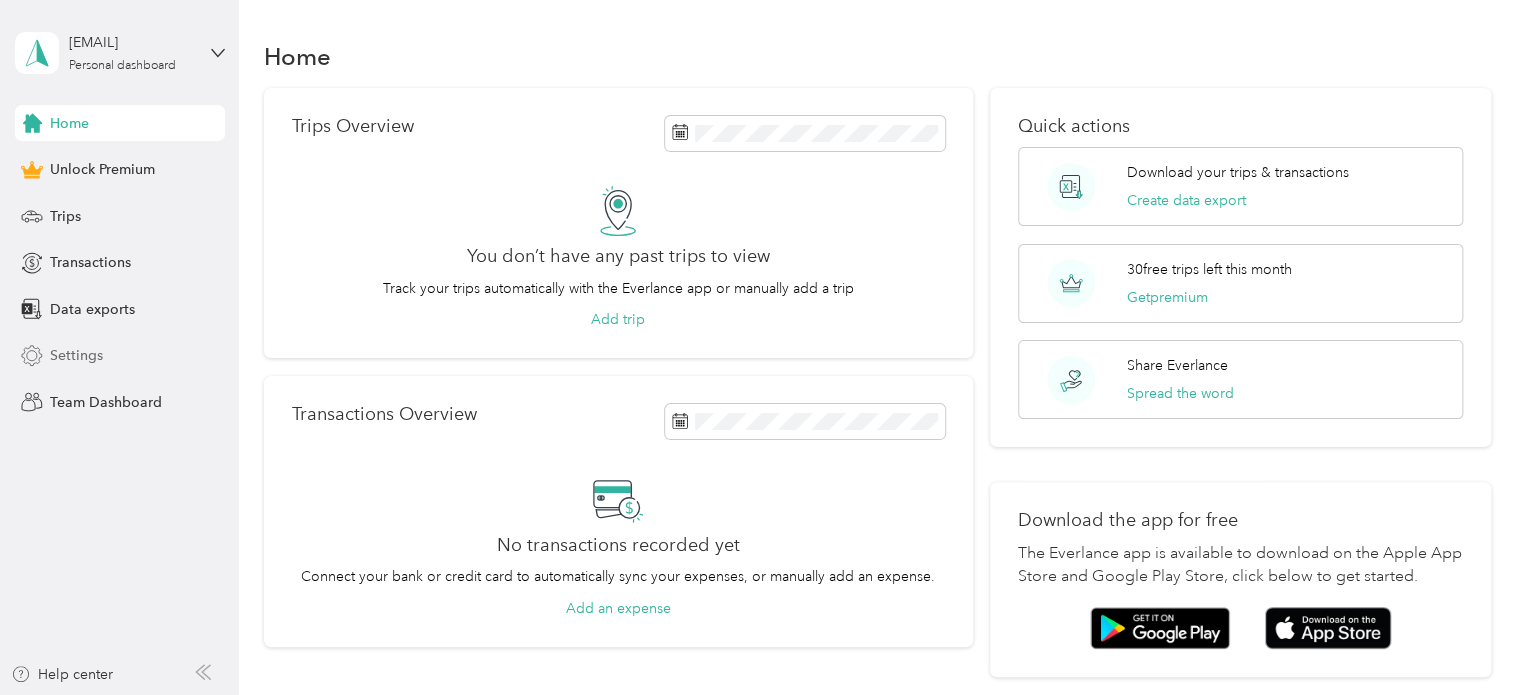 click on "Settings" at bounding box center [76, 355] 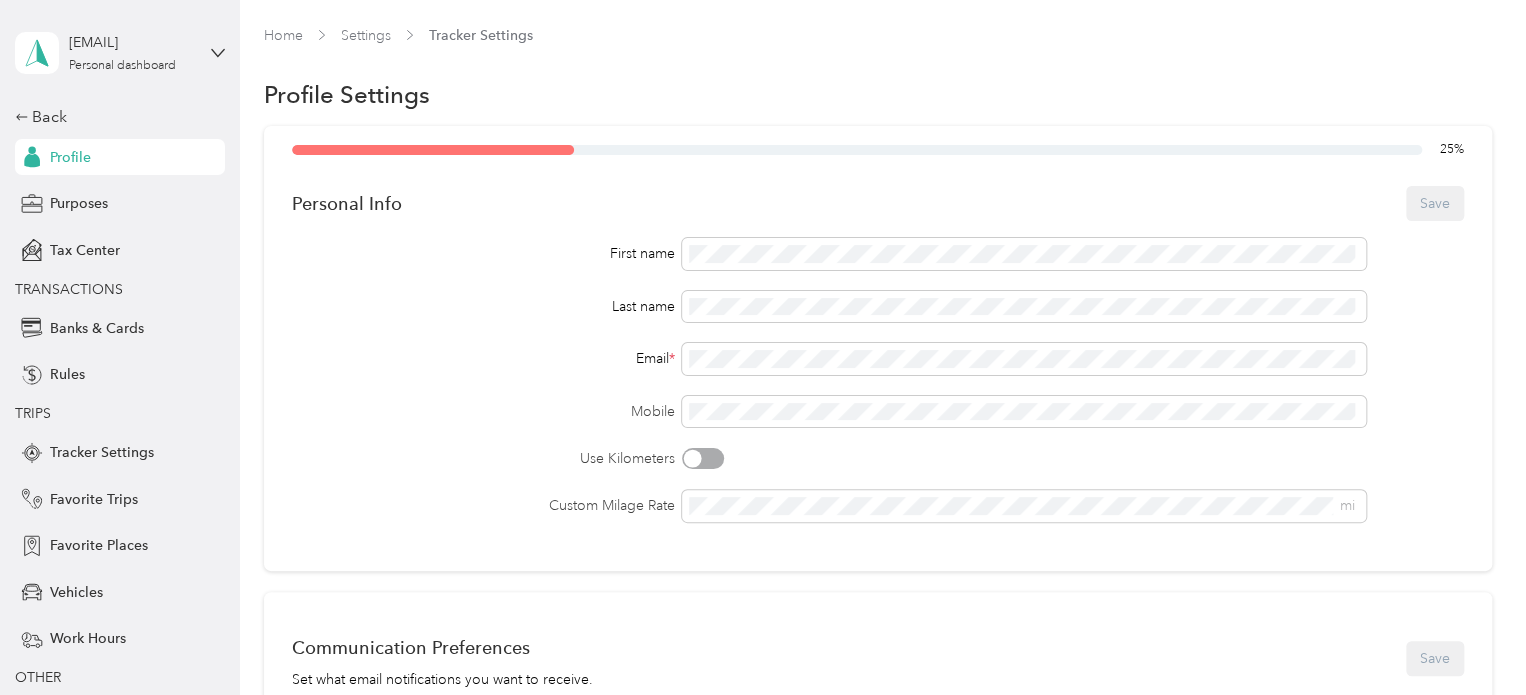 scroll, scrollTop: 88, scrollLeft: 0, axis: vertical 